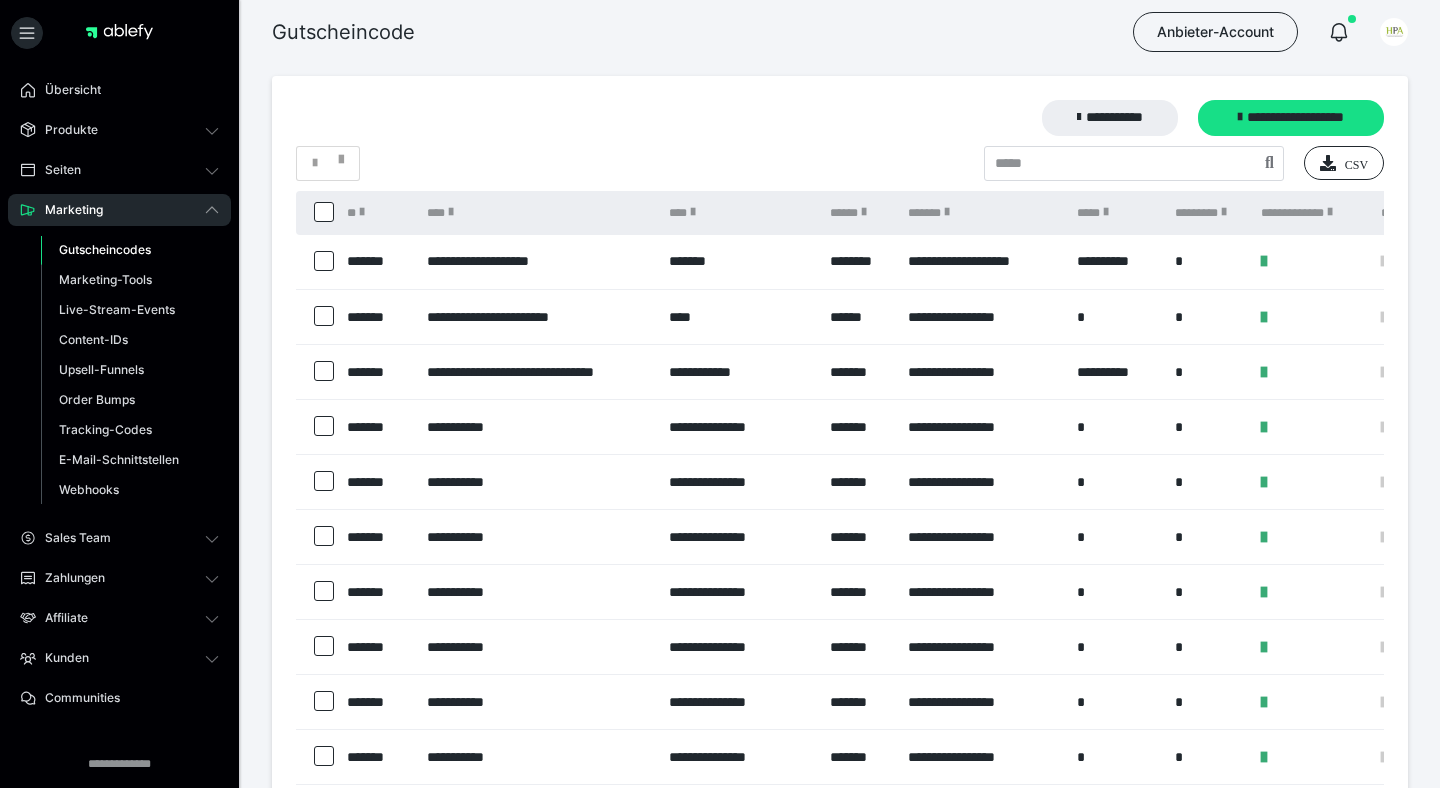 scroll, scrollTop: 0, scrollLeft: 0, axis: both 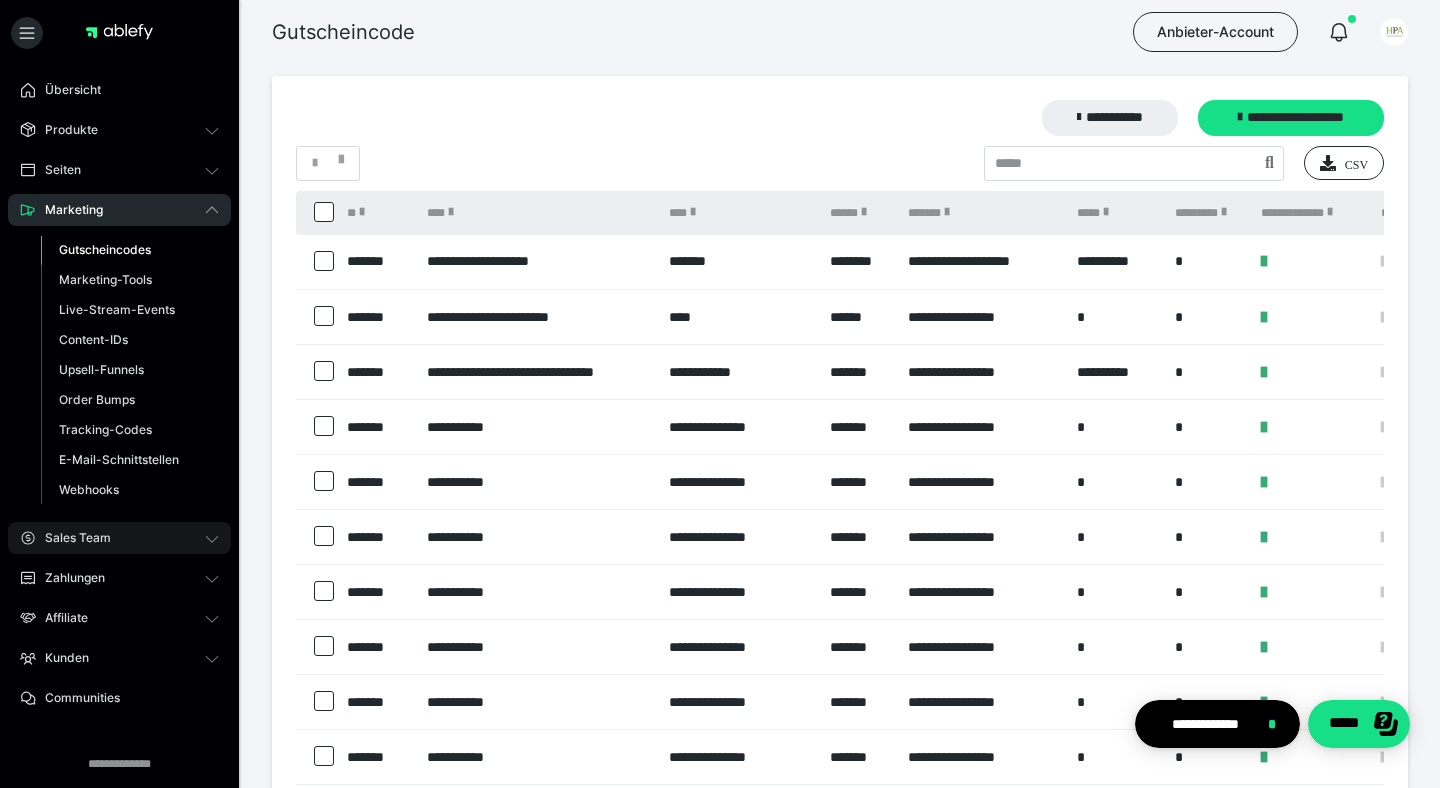 click on "Sales Team" at bounding box center (71, 538) 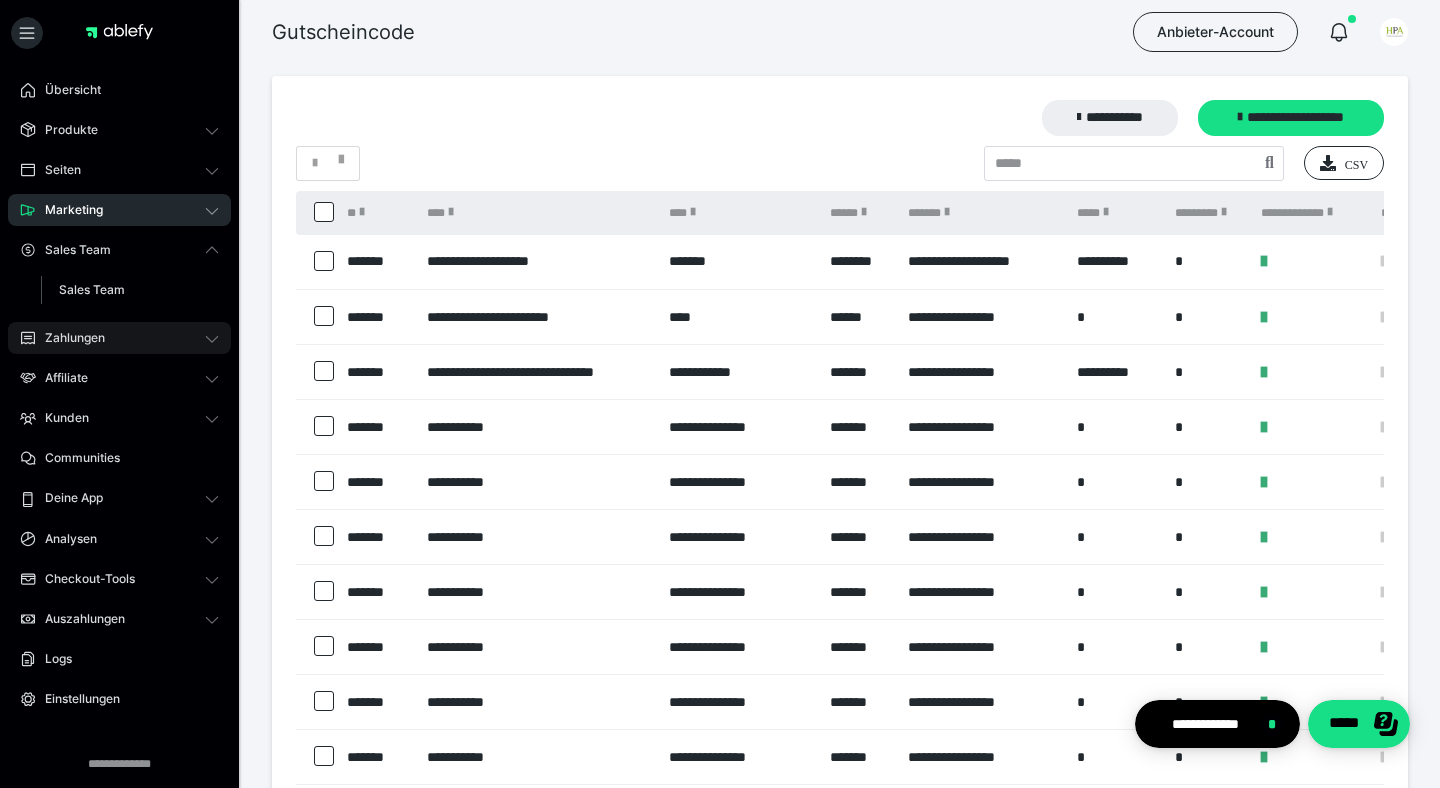 click on "Zahlungen" at bounding box center [68, 338] 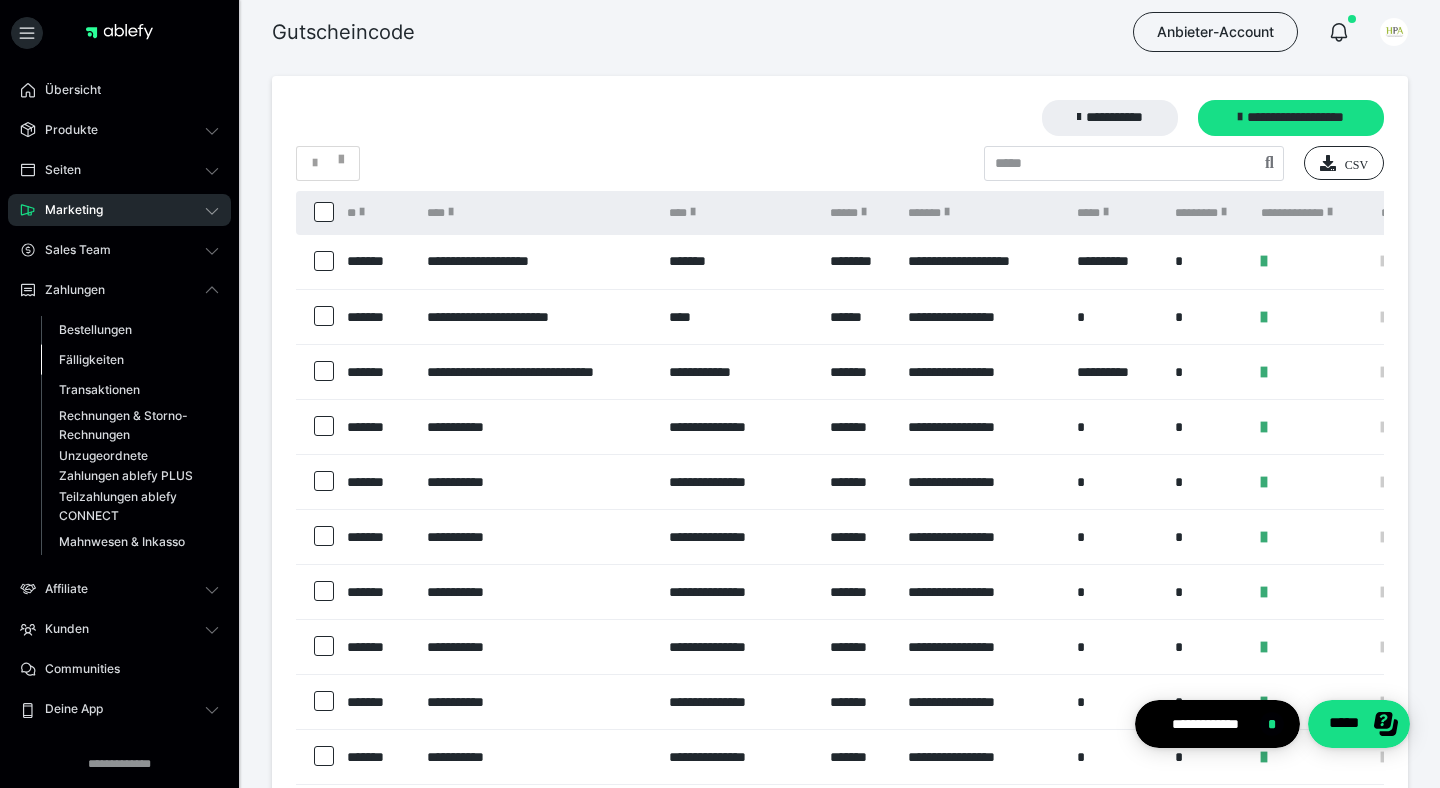 click on "Fälligkeiten" at bounding box center [91, 359] 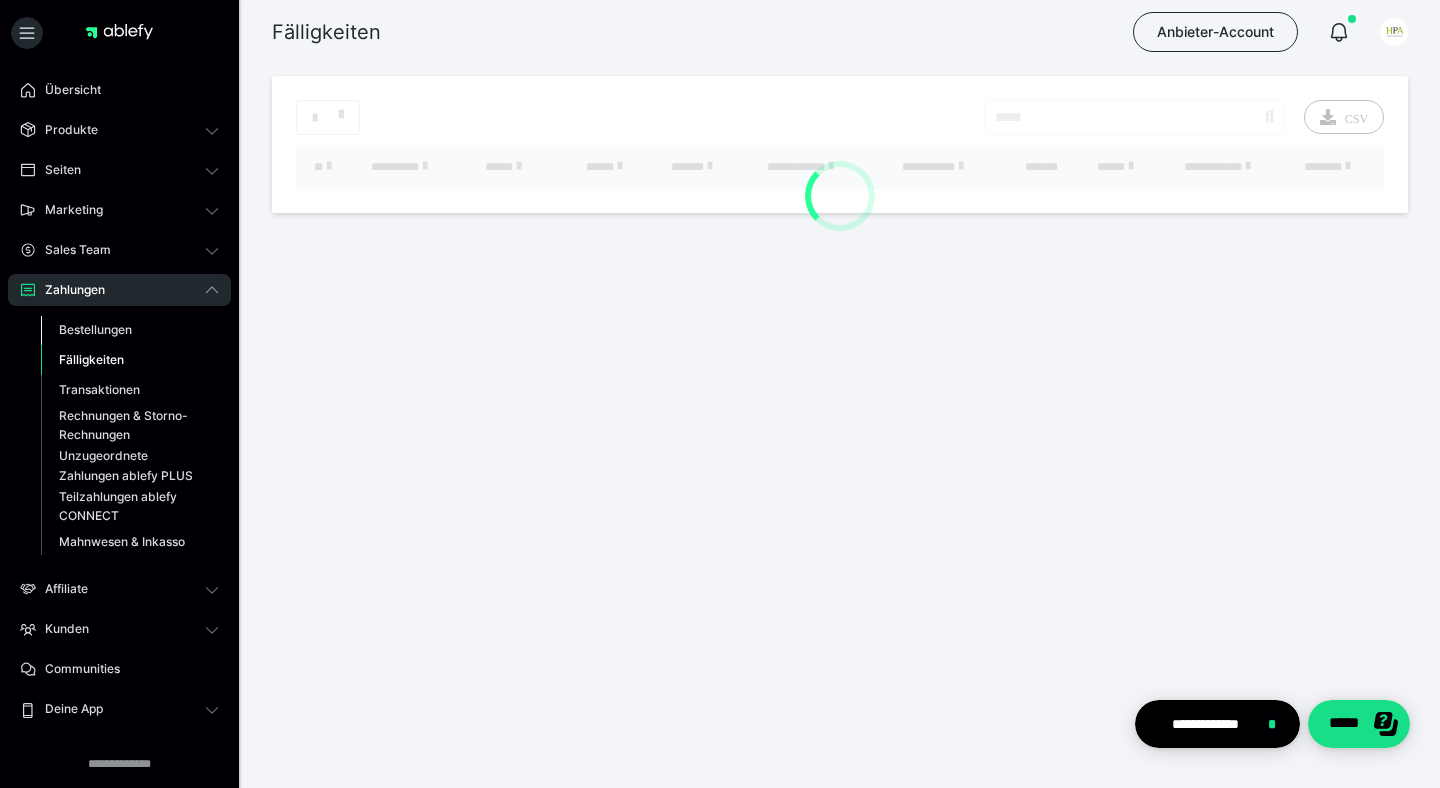 click on "Bestellungen" at bounding box center [95, 329] 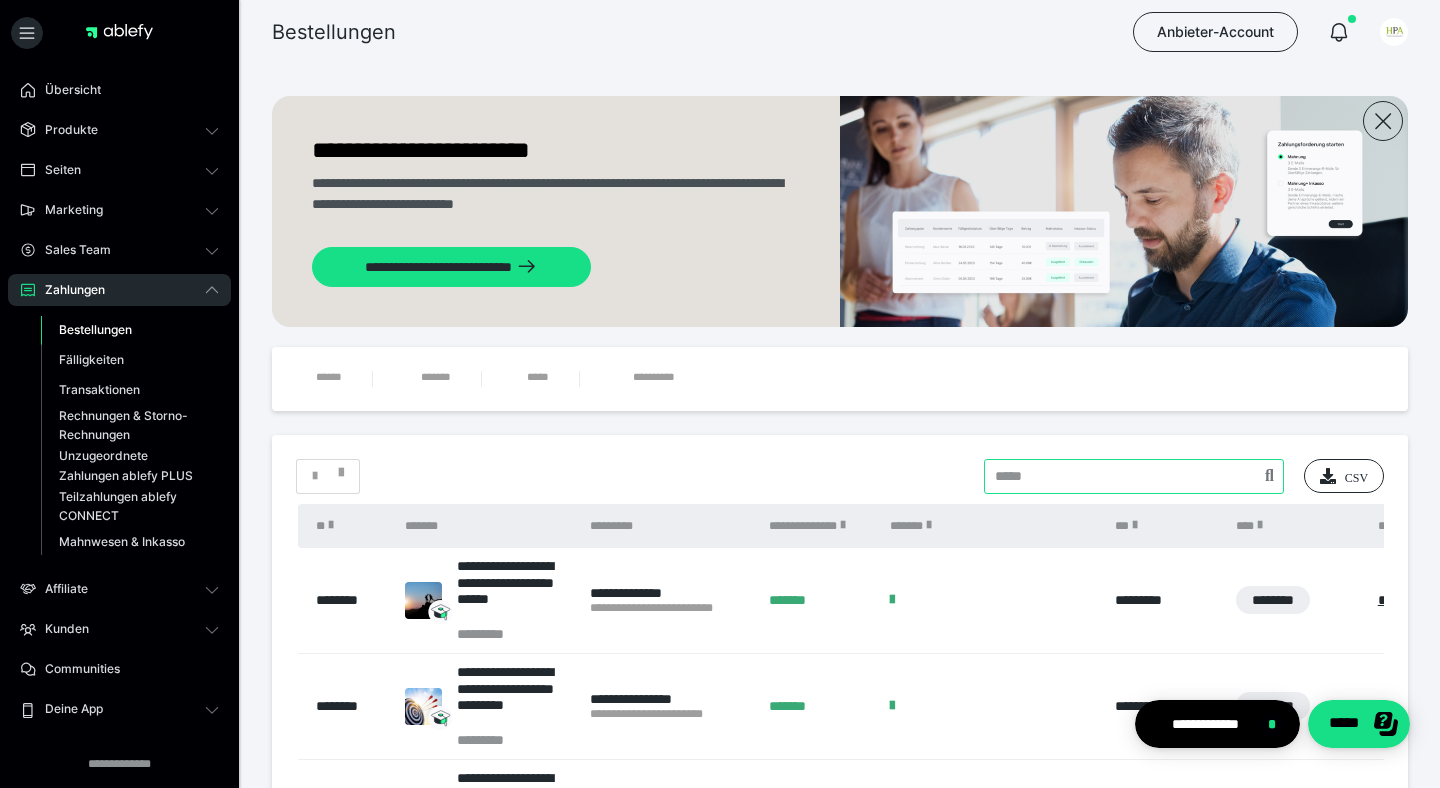 click at bounding box center [1134, 476] 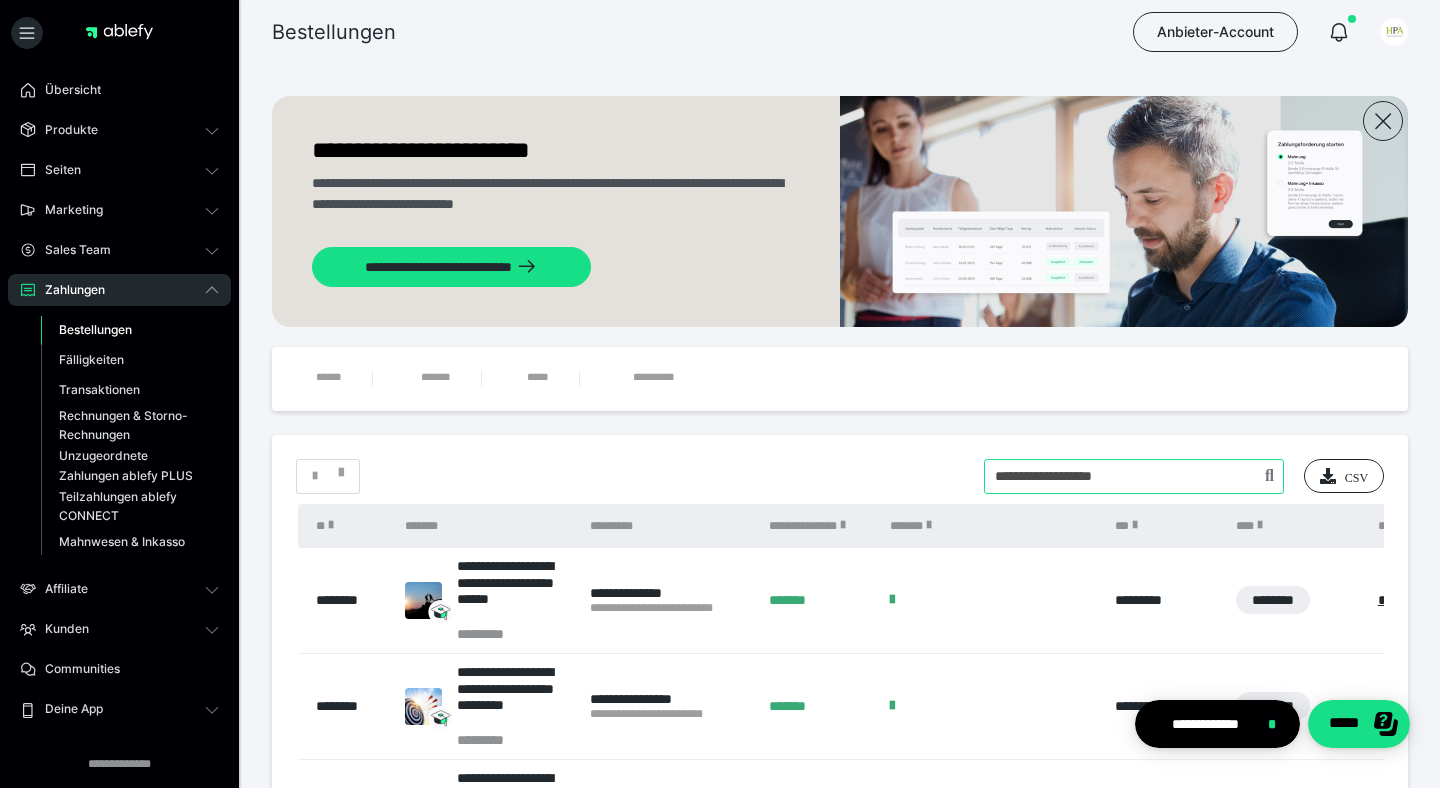 type on "**********" 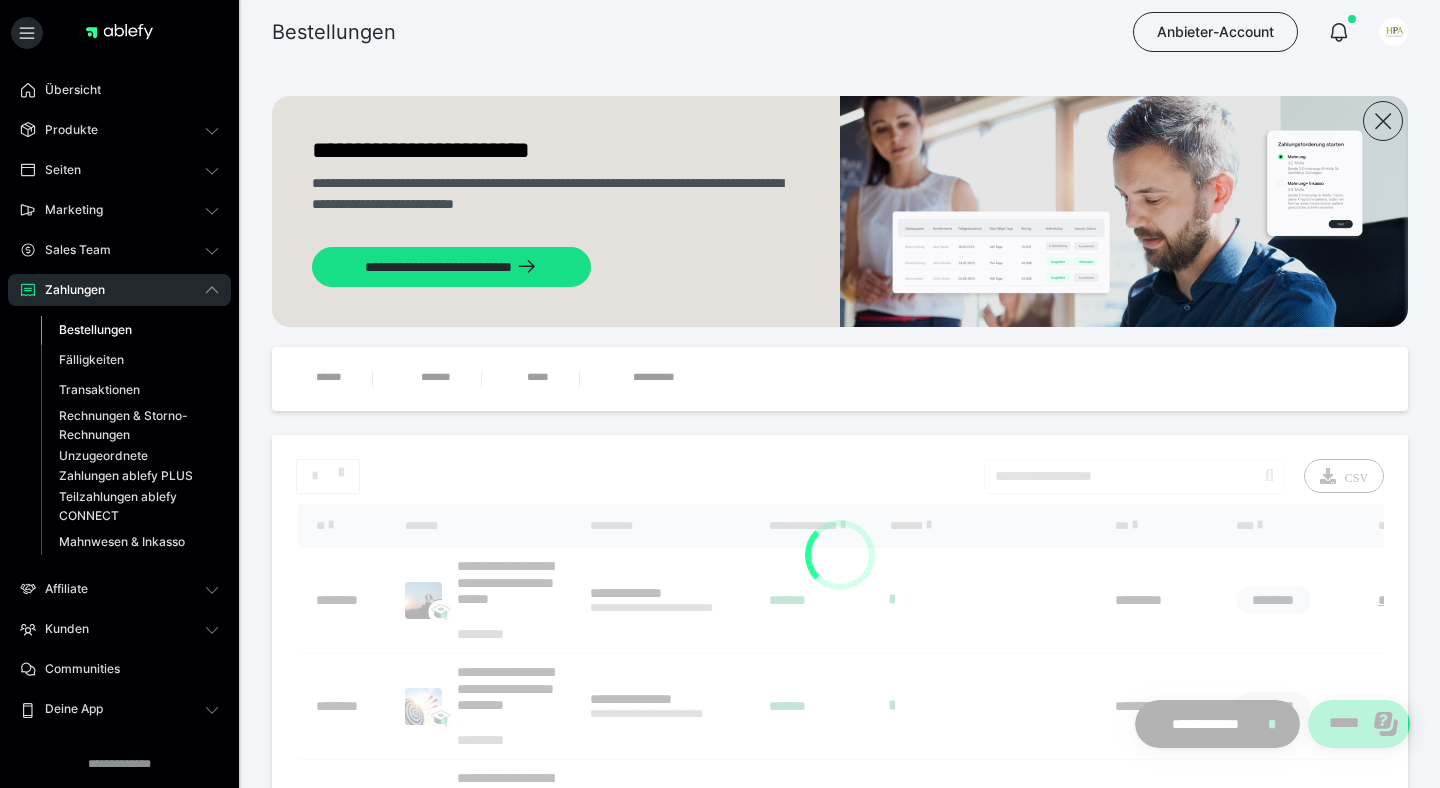 click on "**********" at bounding box center (840, 1114) 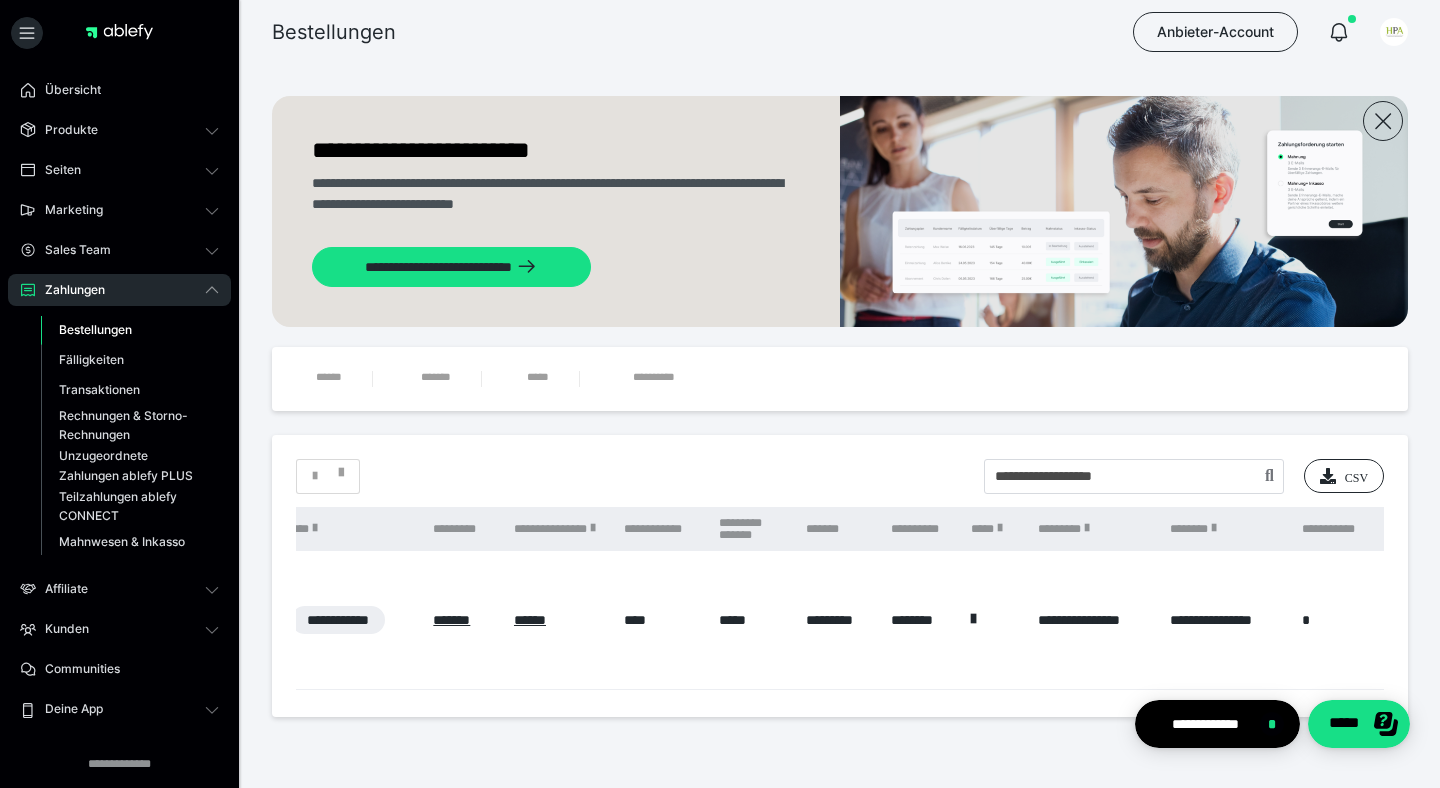 scroll, scrollTop: 0, scrollLeft: 0, axis: both 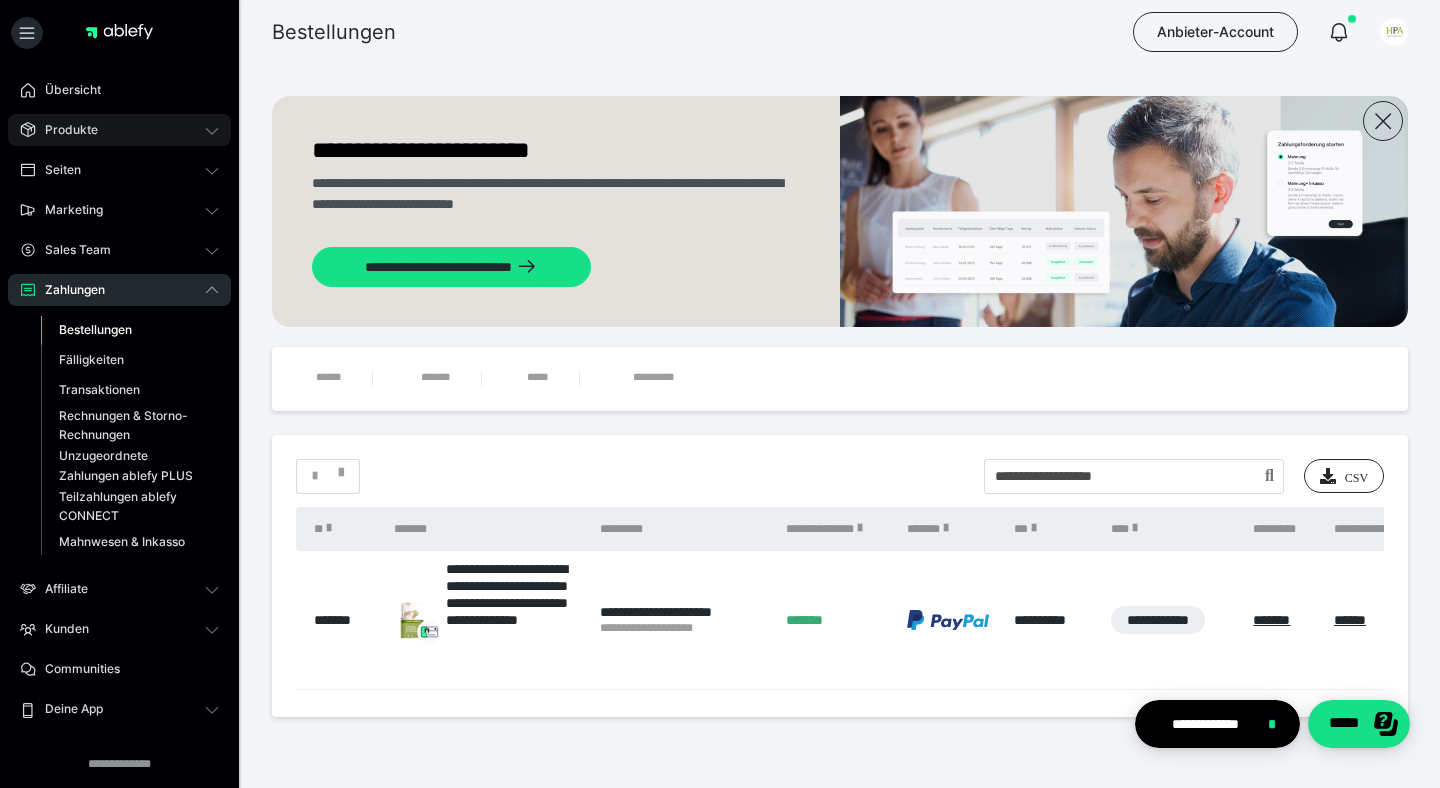 click on "Produkte" at bounding box center (119, 130) 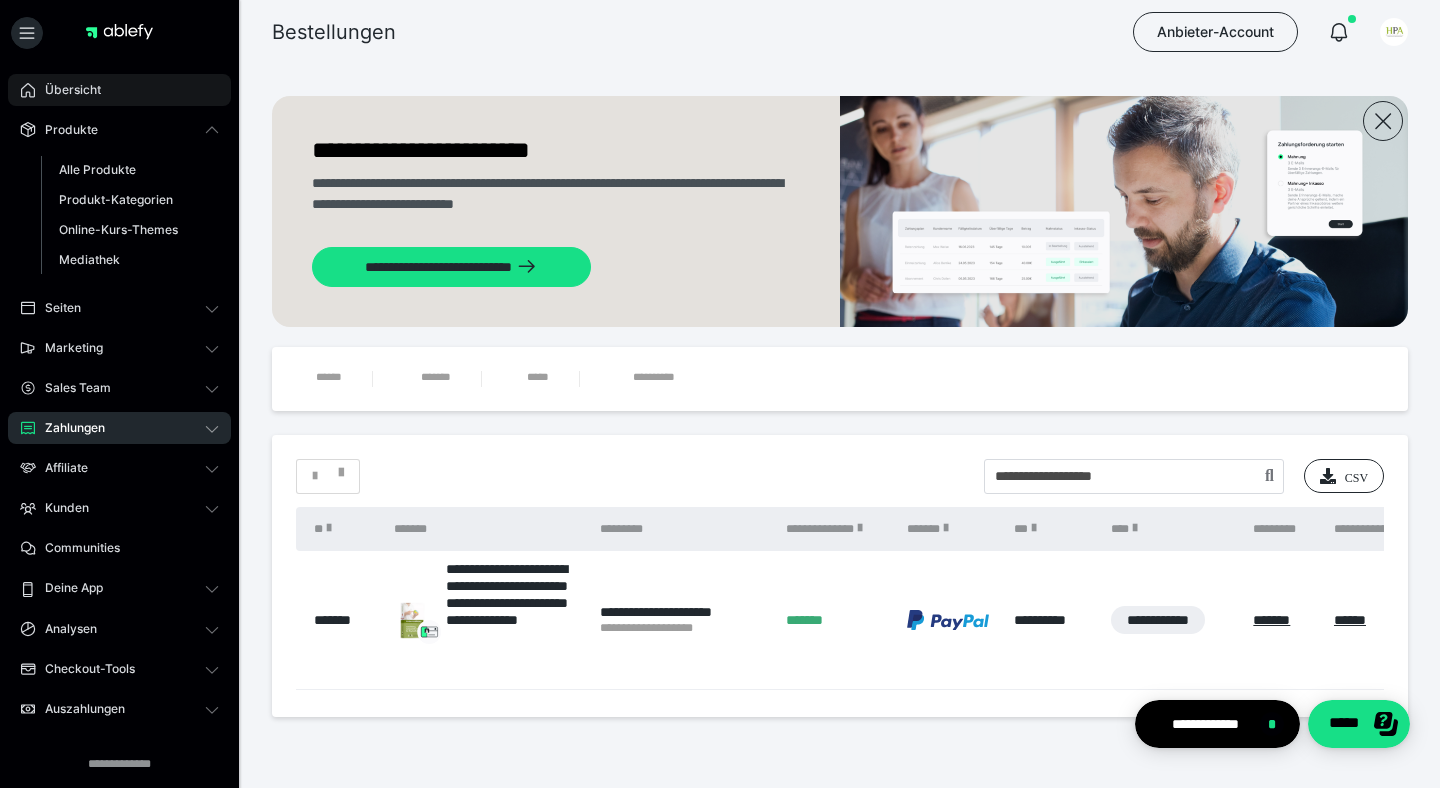 click on "Übersicht" at bounding box center (119, 90) 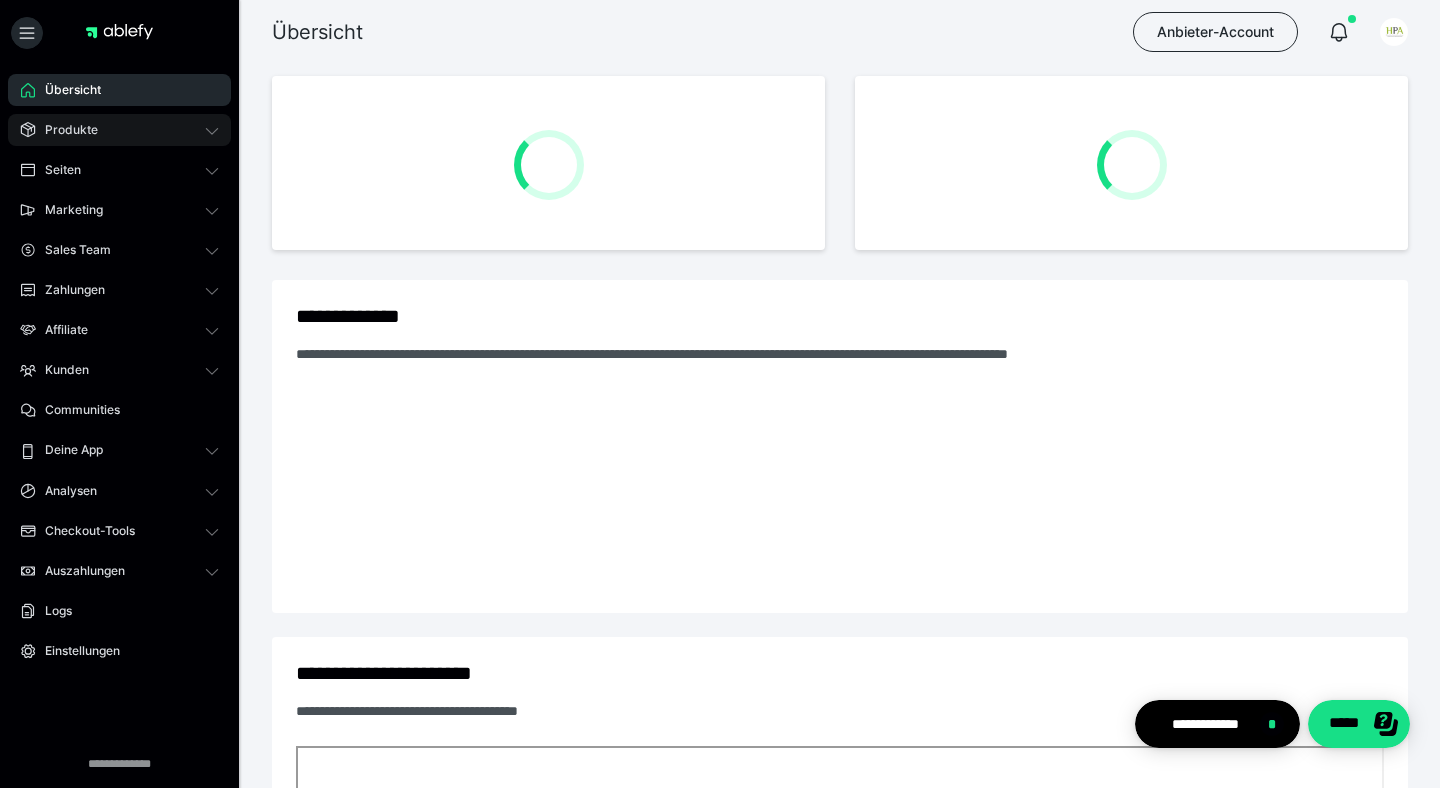 click on "Produkte" at bounding box center [119, 130] 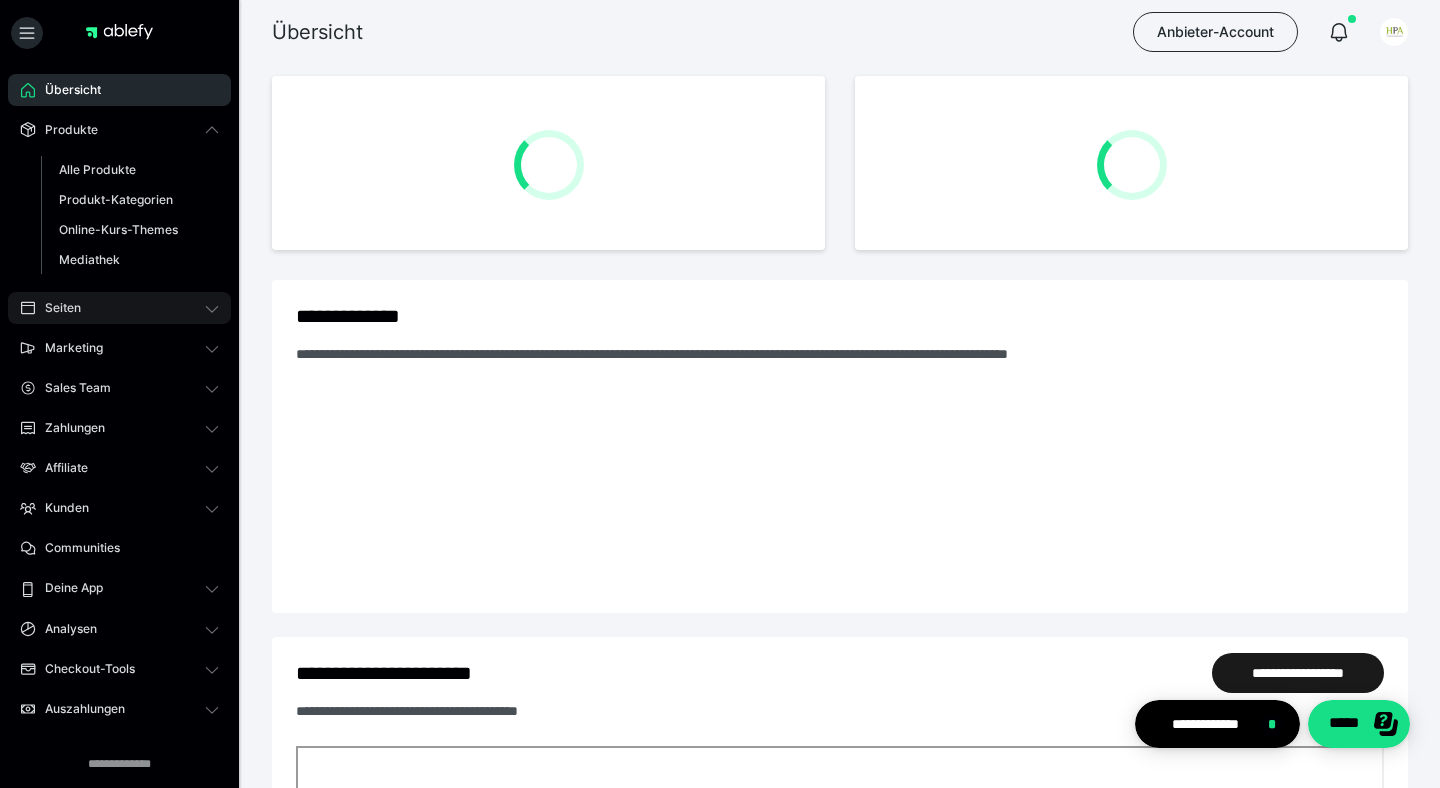 click on "Seiten" at bounding box center [119, 308] 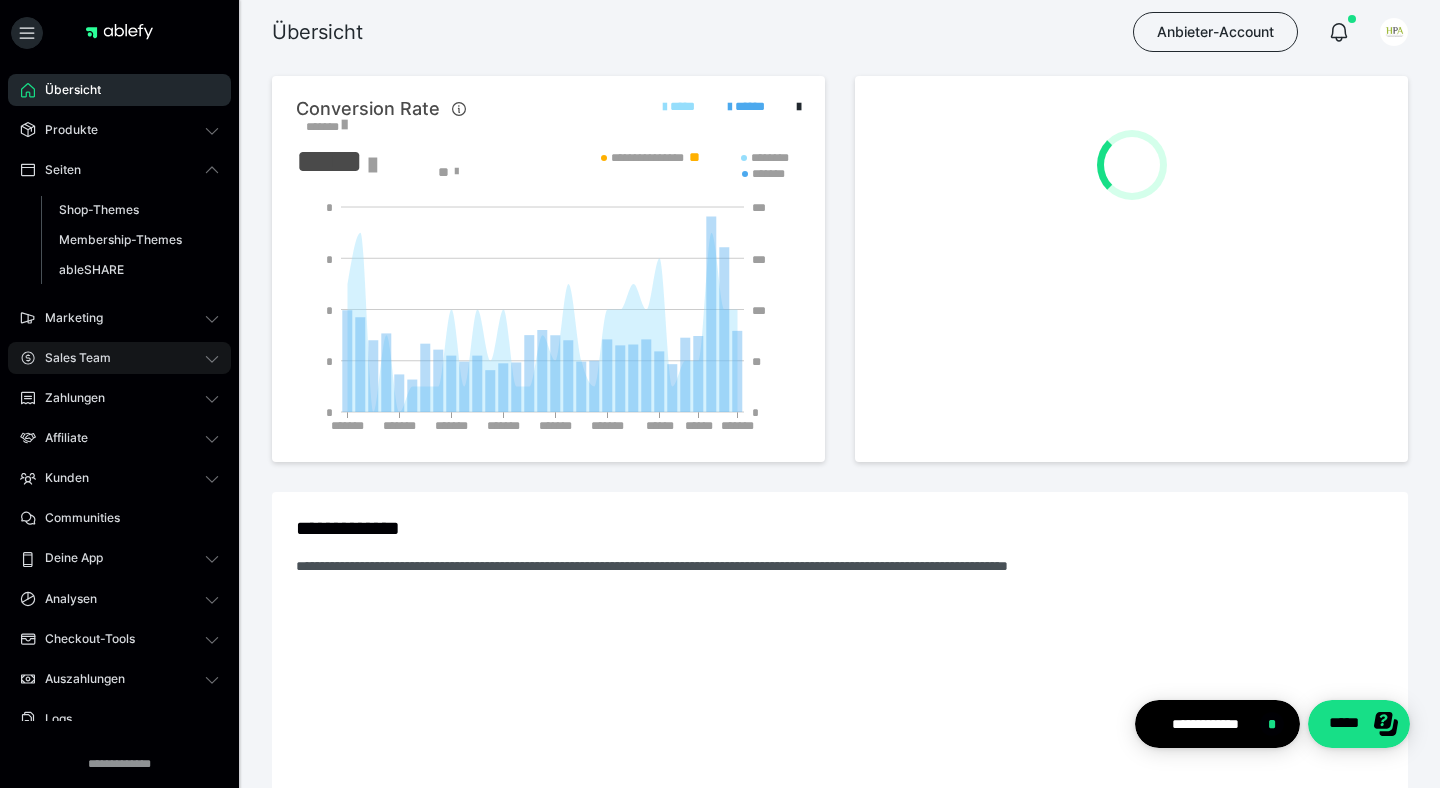 click on "Sales Team" at bounding box center (119, 358) 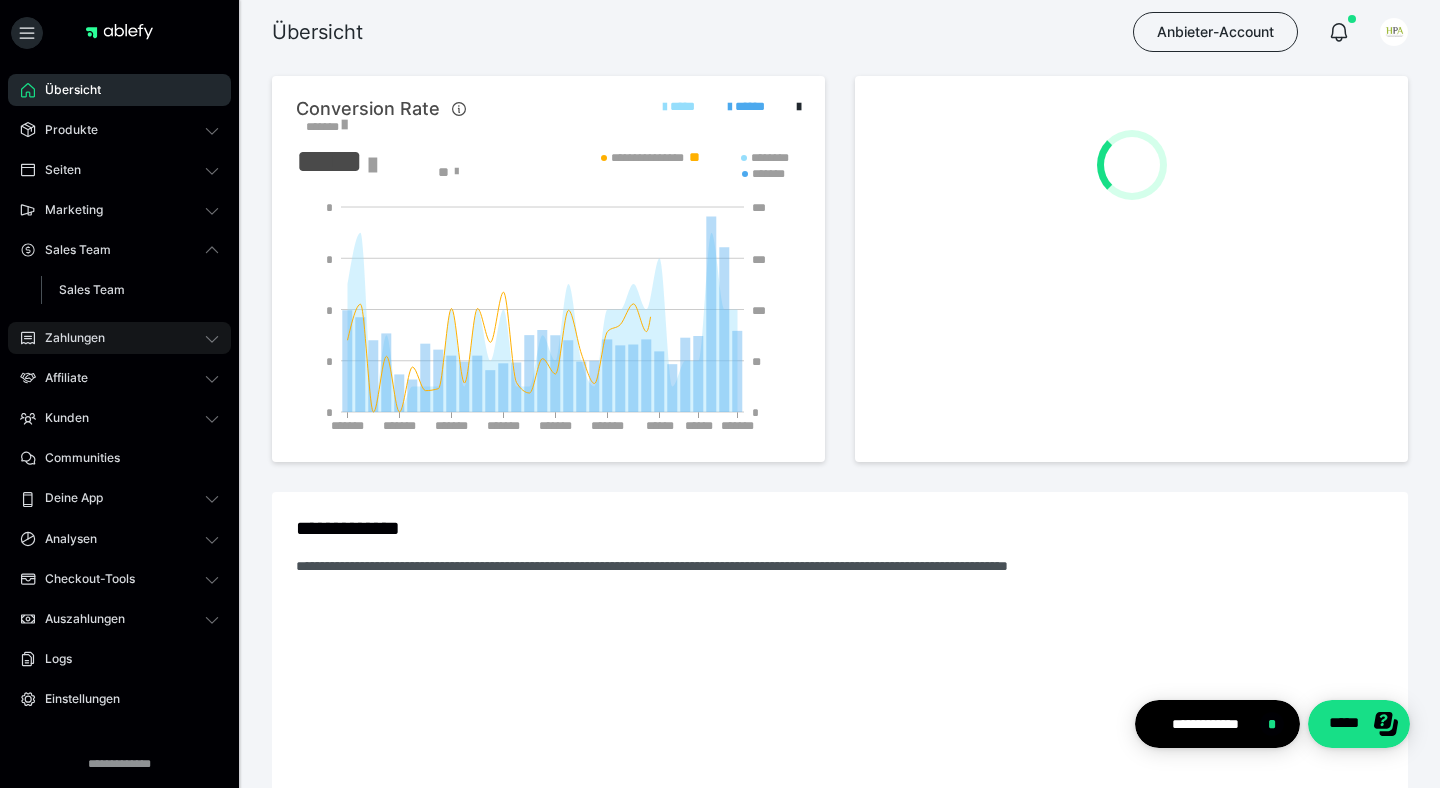 click on "Zahlungen" at bounding box center (119, 338) 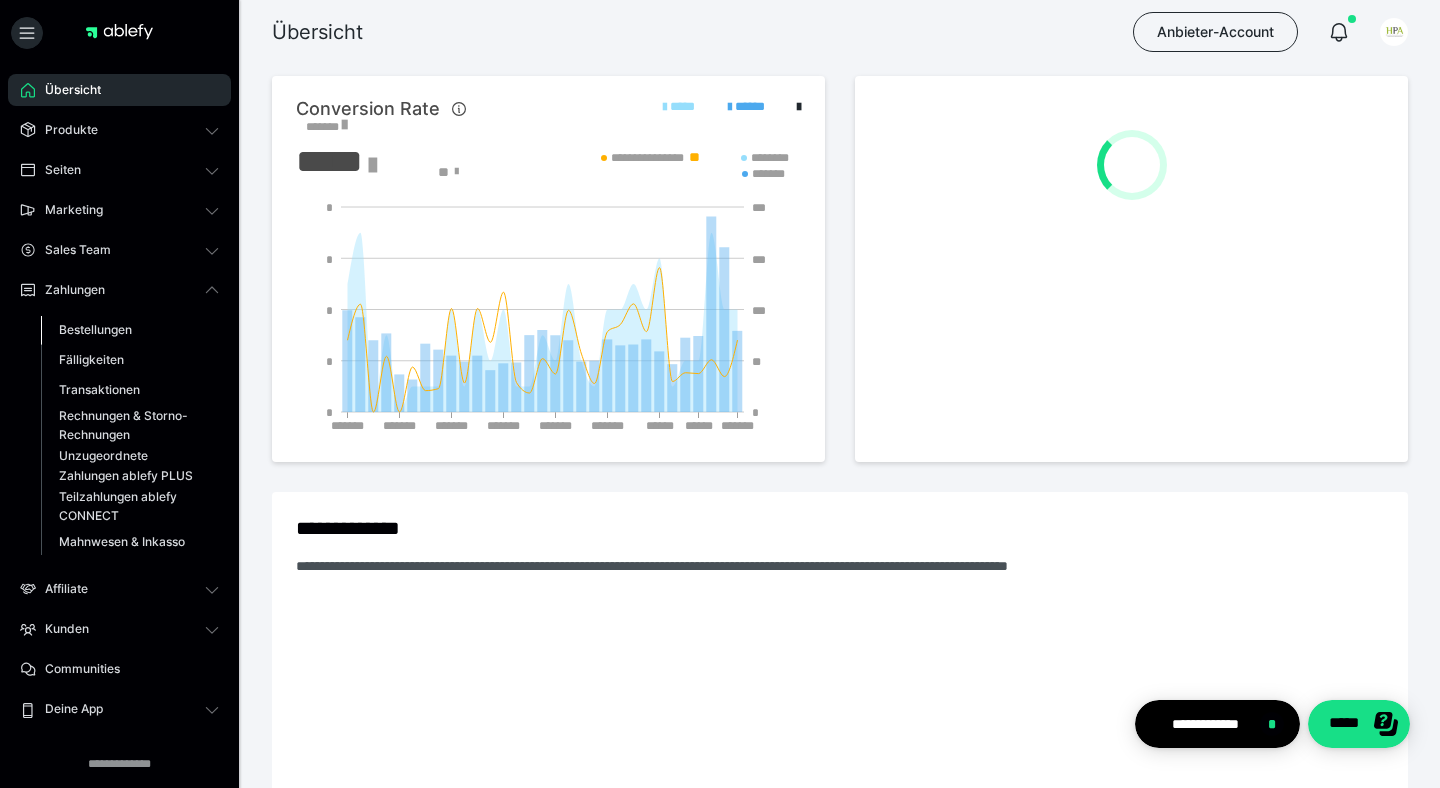 click on "Bestellungen" at bounding box center [130, 330] 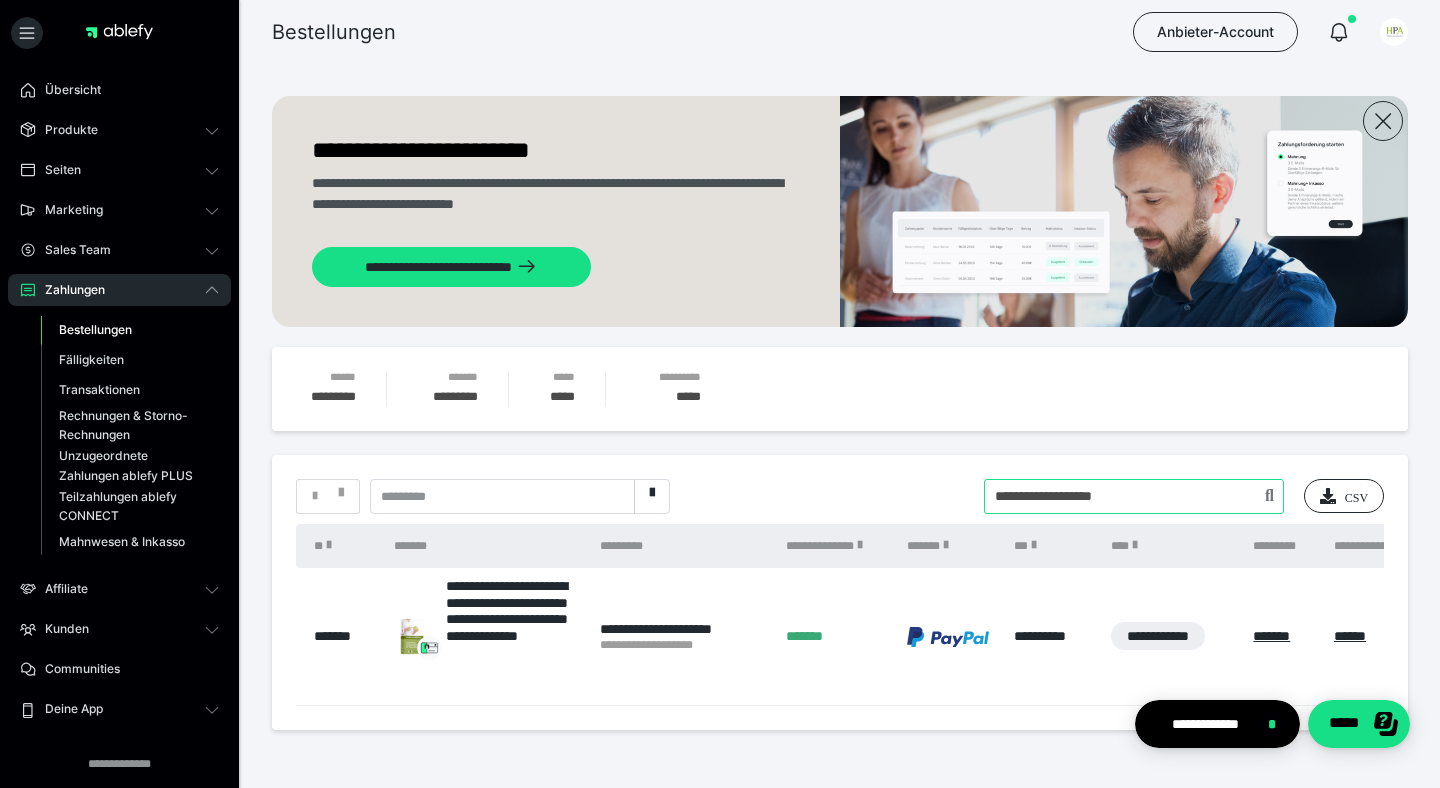 click at bounding box center (1134, 496) 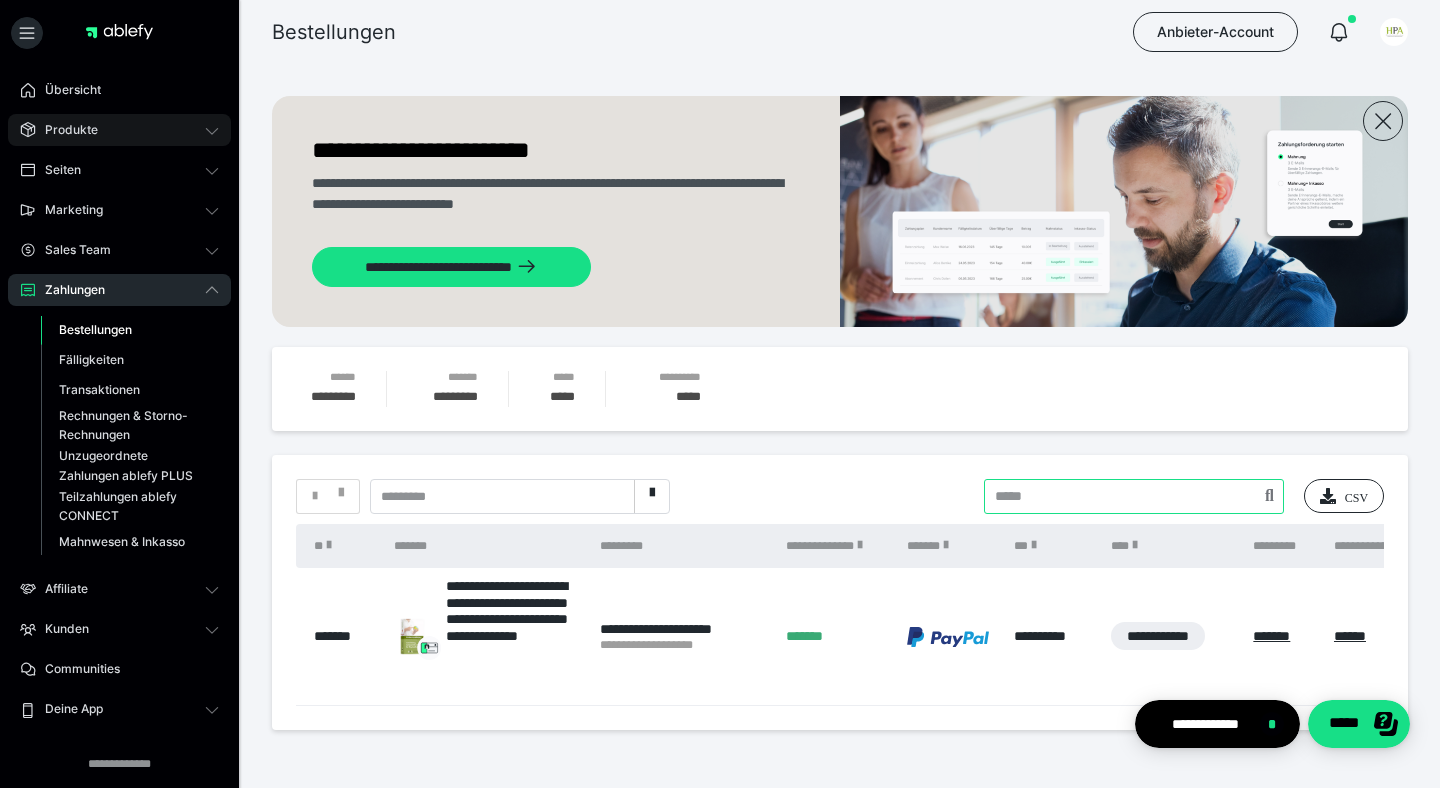 type 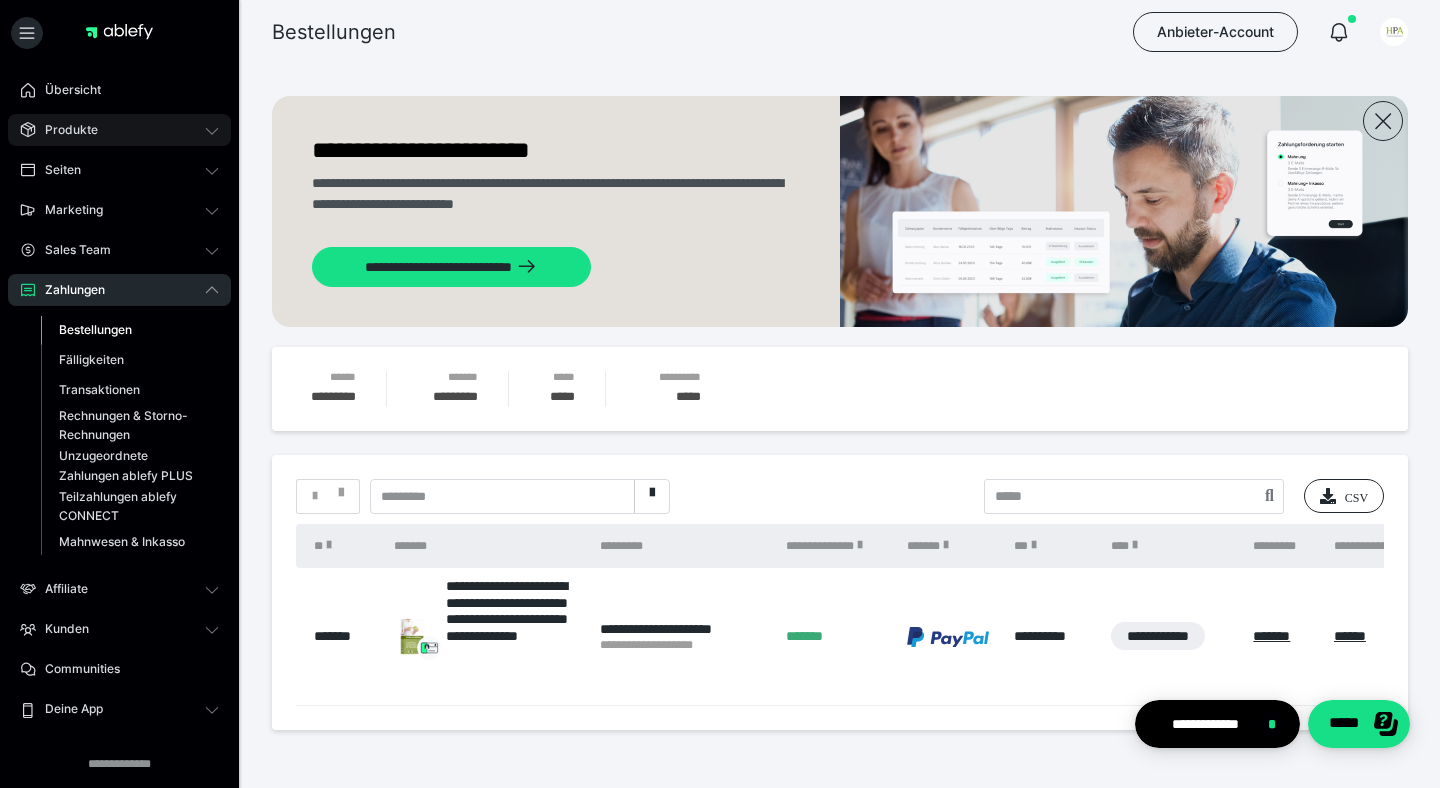 click on "Produkte" at bounding box center (119, 130) 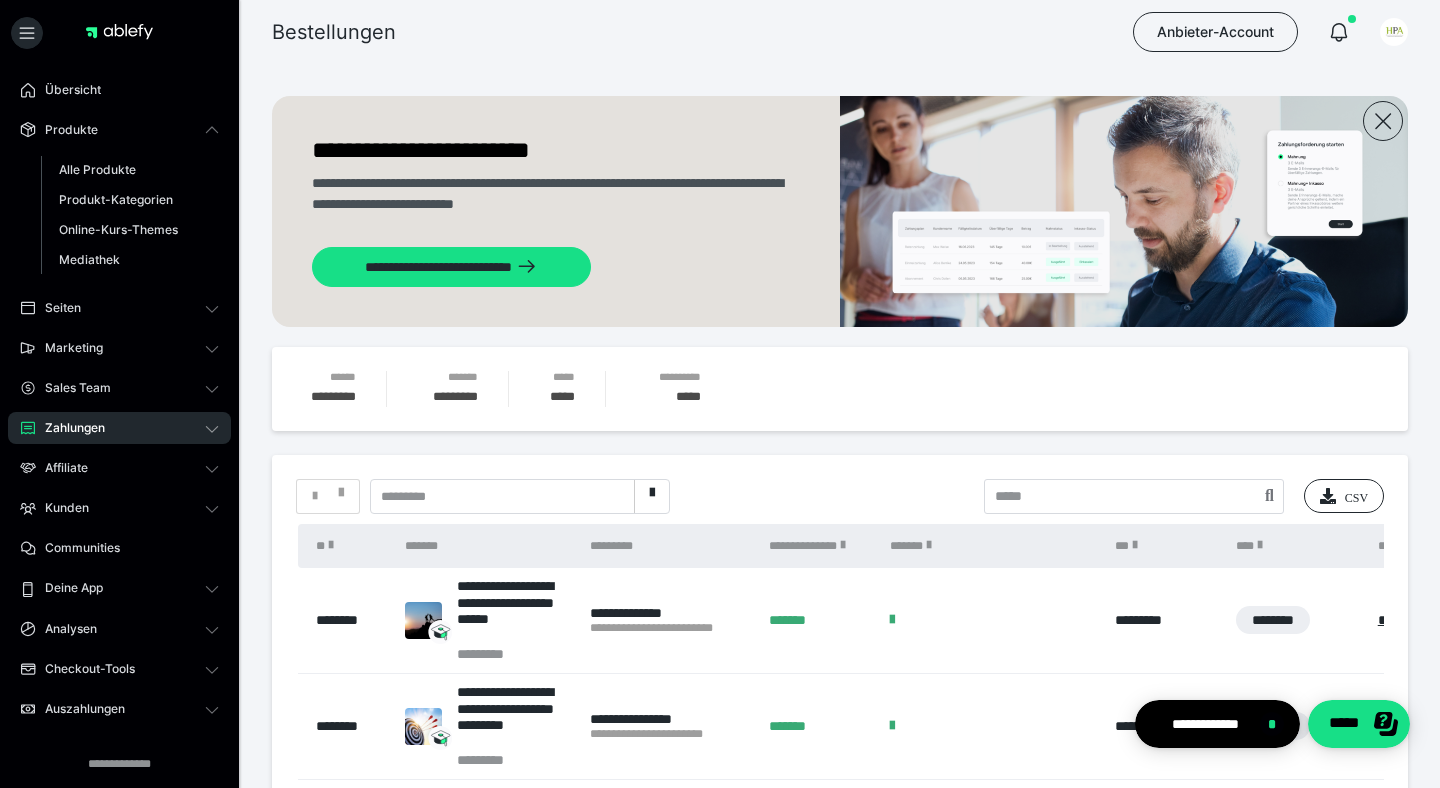 click on "*********" at bounding box center (502, 497) 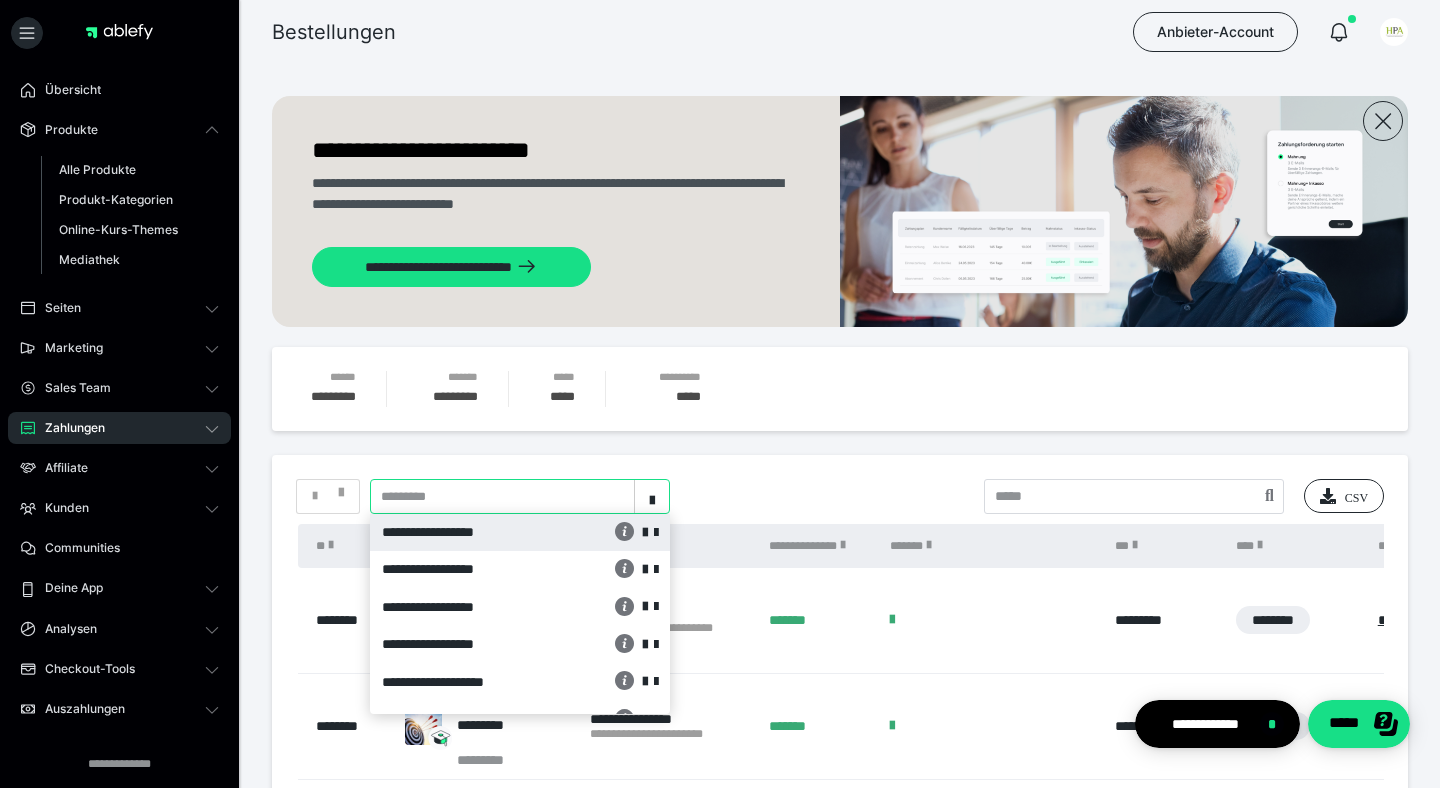 type on "*" 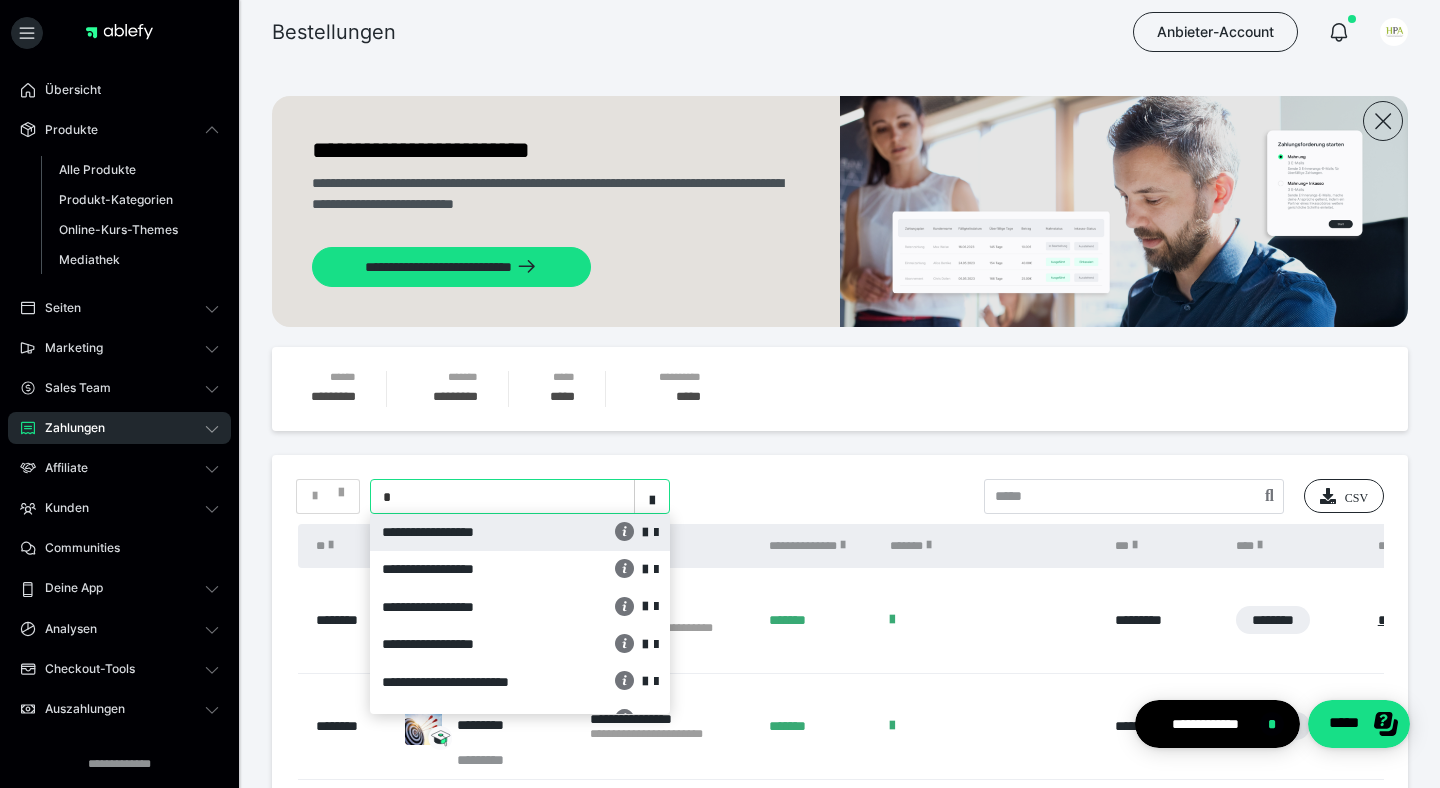 type 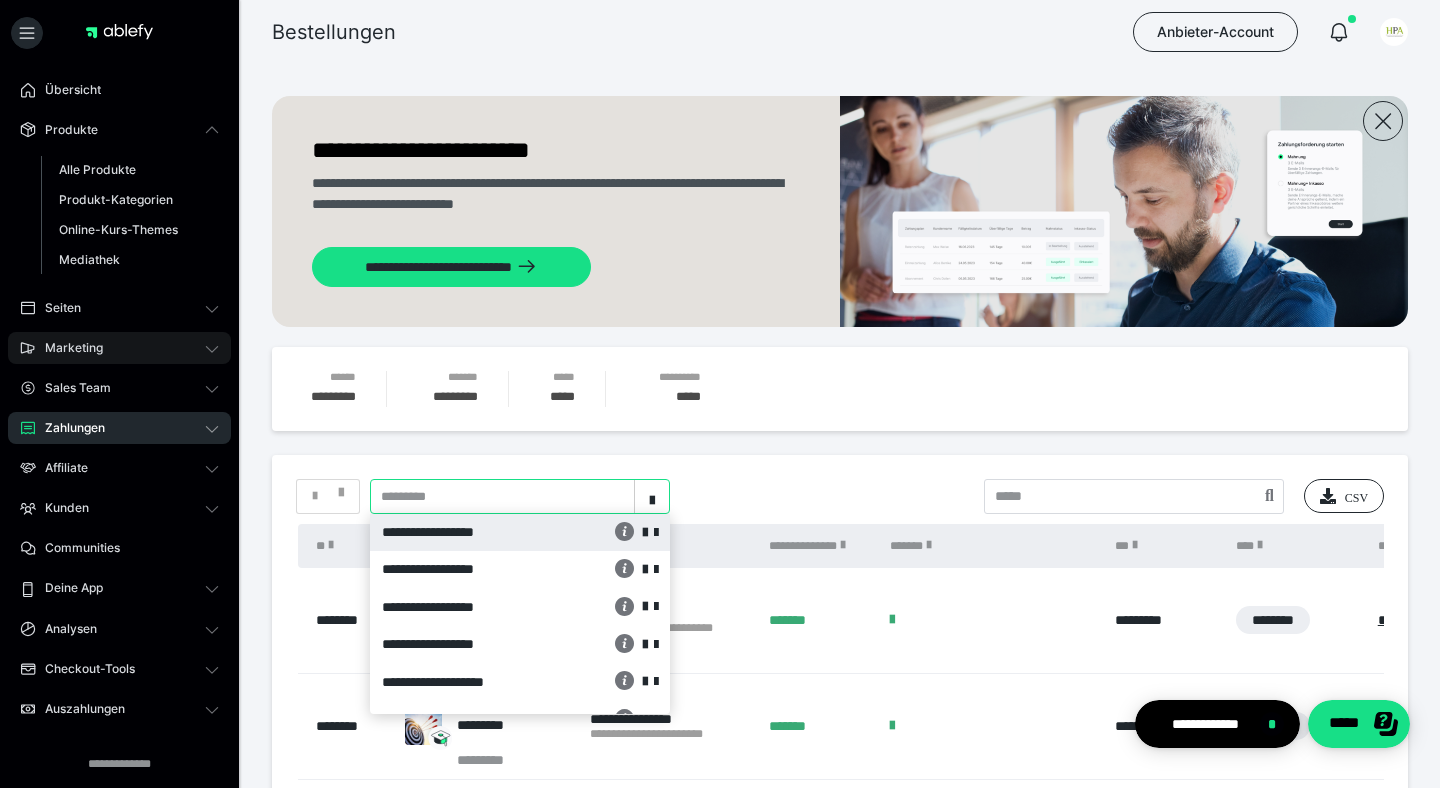 click on "Marketing" at bounding box center (119, 348) 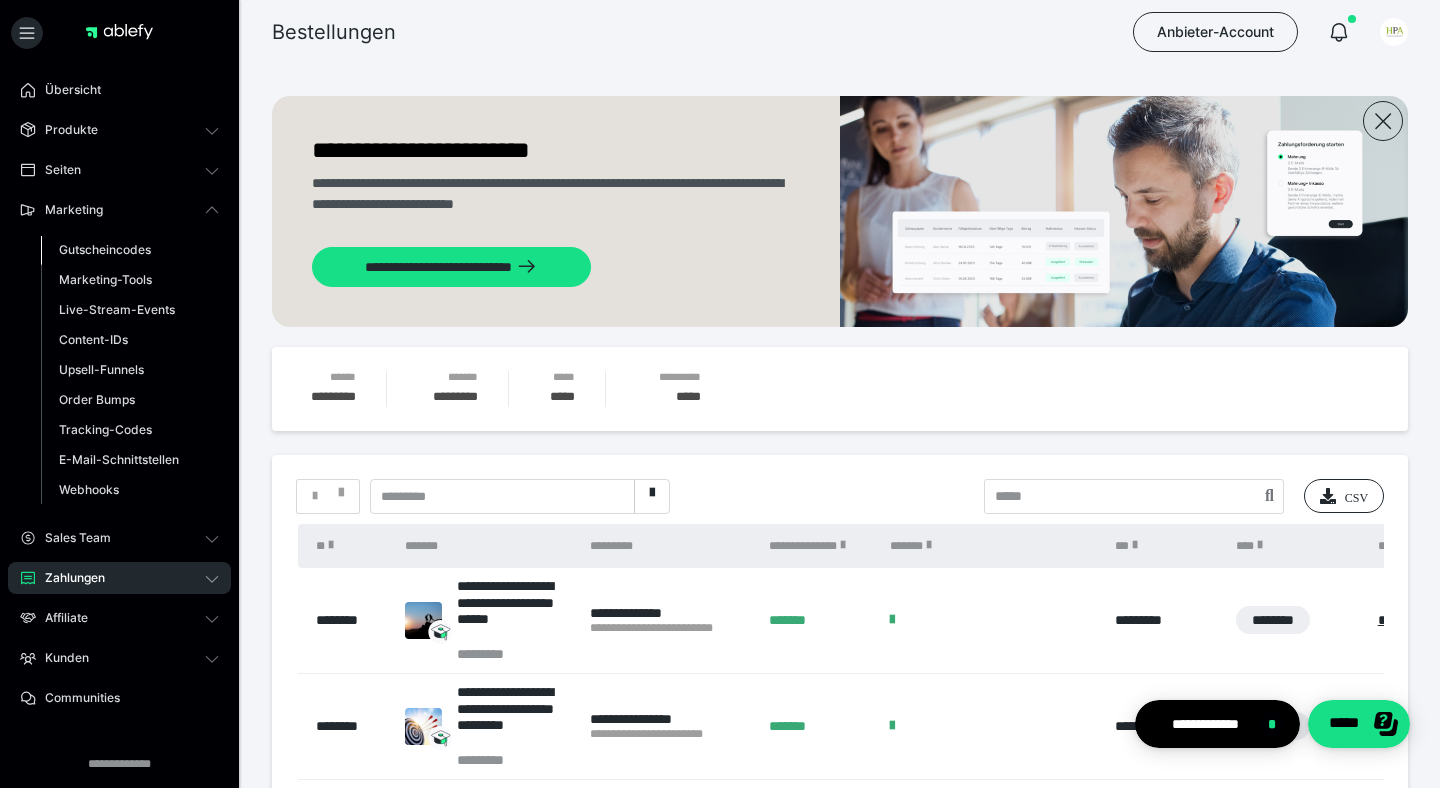 click on "Gutscheincodes" at bounding box center [105, 249] 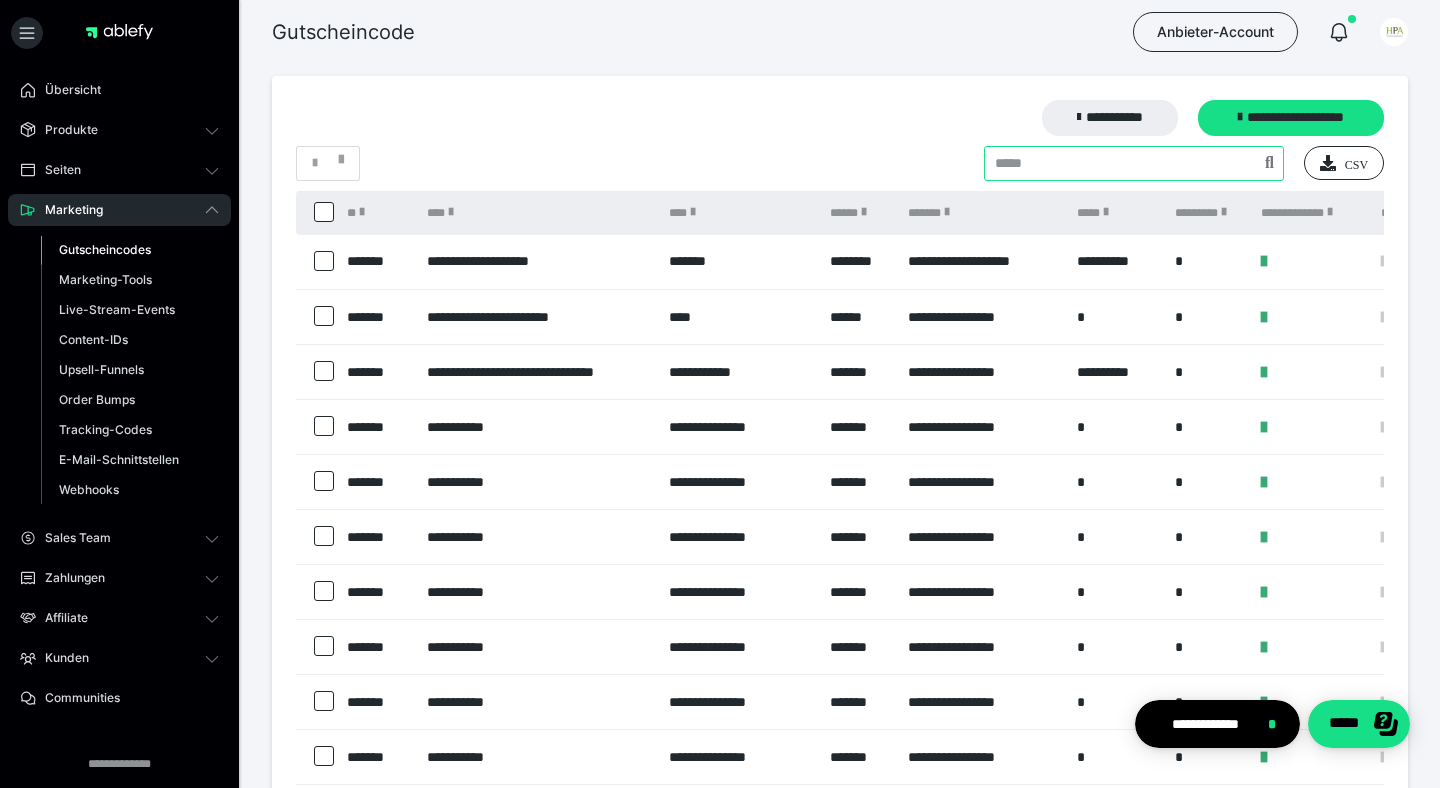 click at bounding box center (1134, 163) 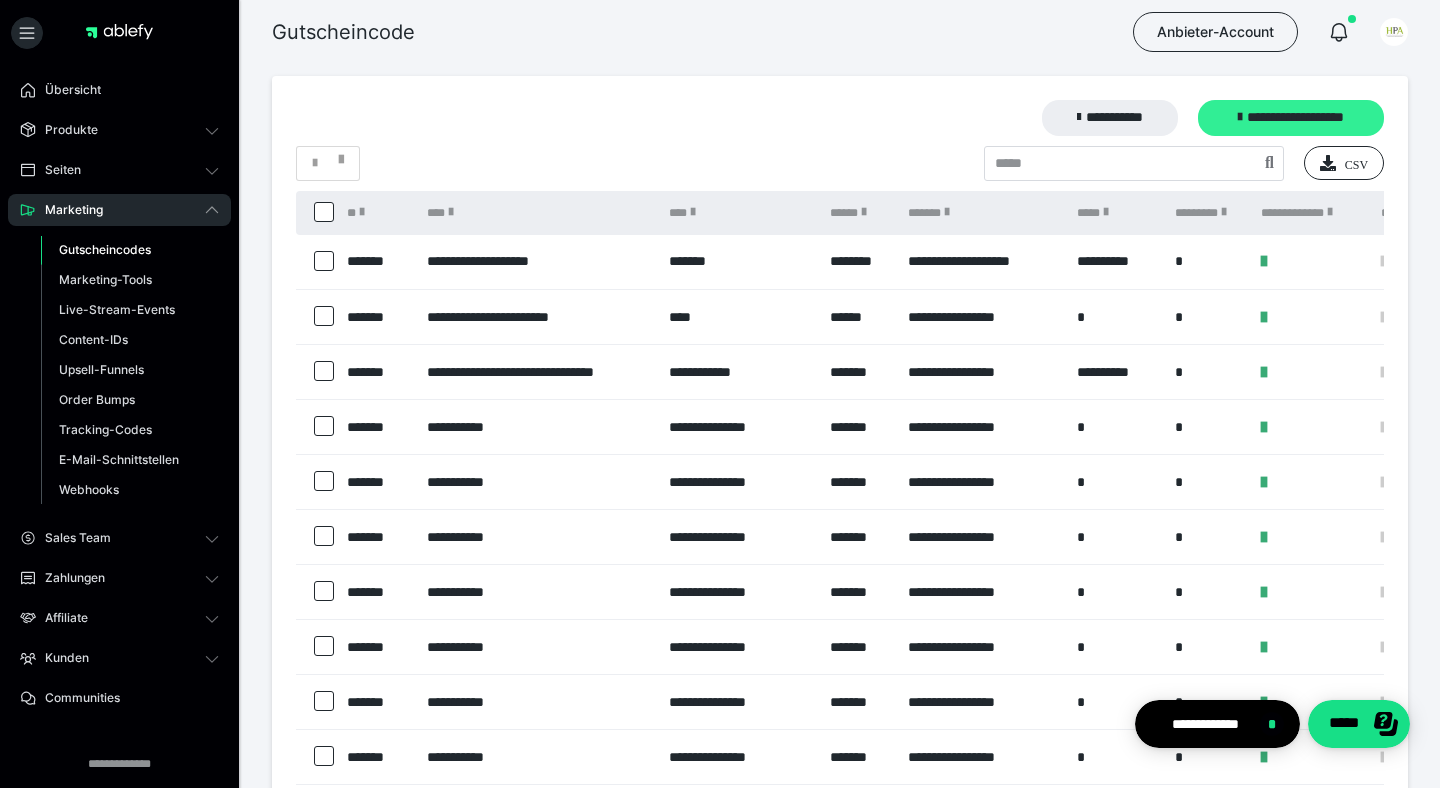 click on "**********" at bounding box center [1291, 118] 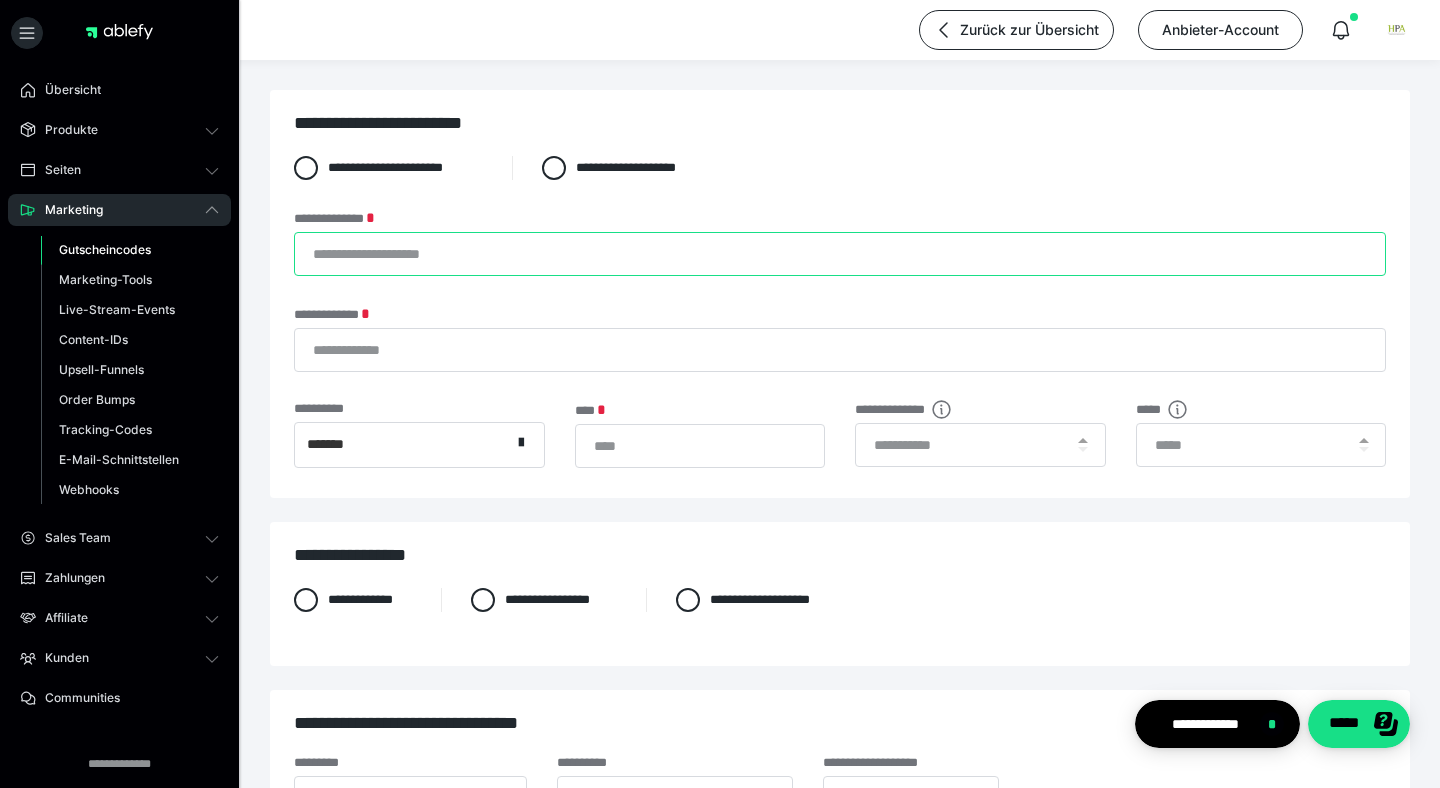 click on "**********" at bounding box center [840, 254] 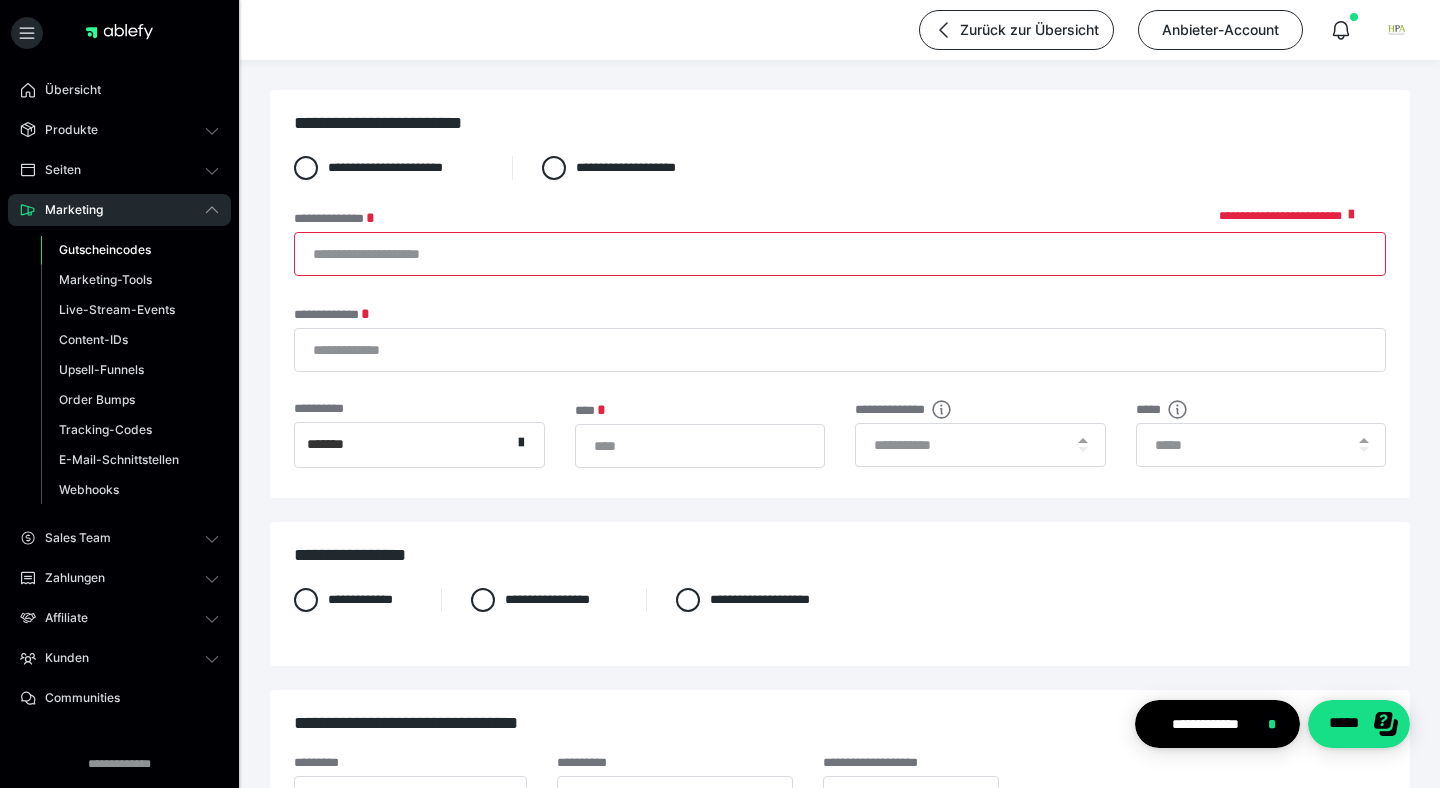 click on "**********" at bounding box center (840, 254) 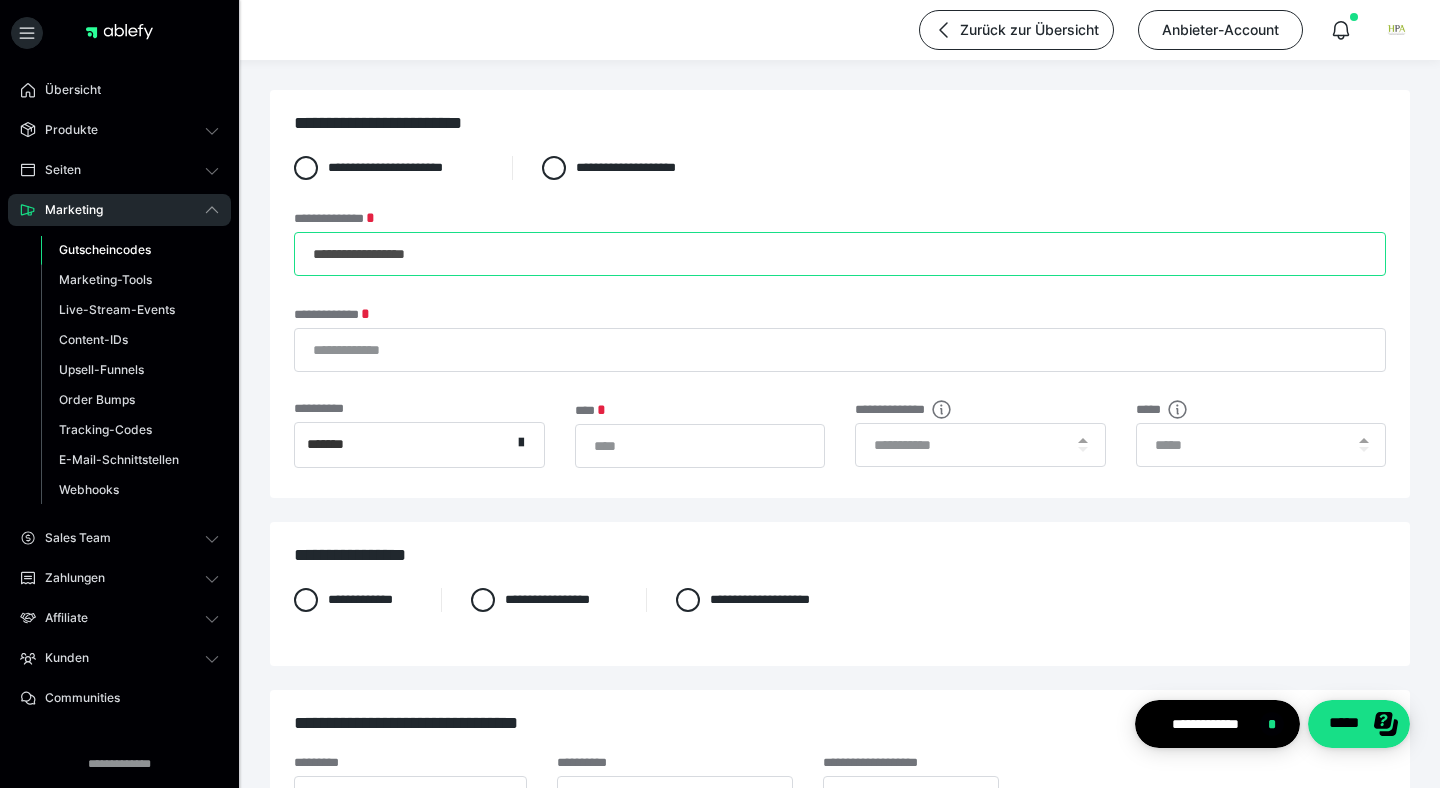 click on "**********" at bounding box center (840, 254) 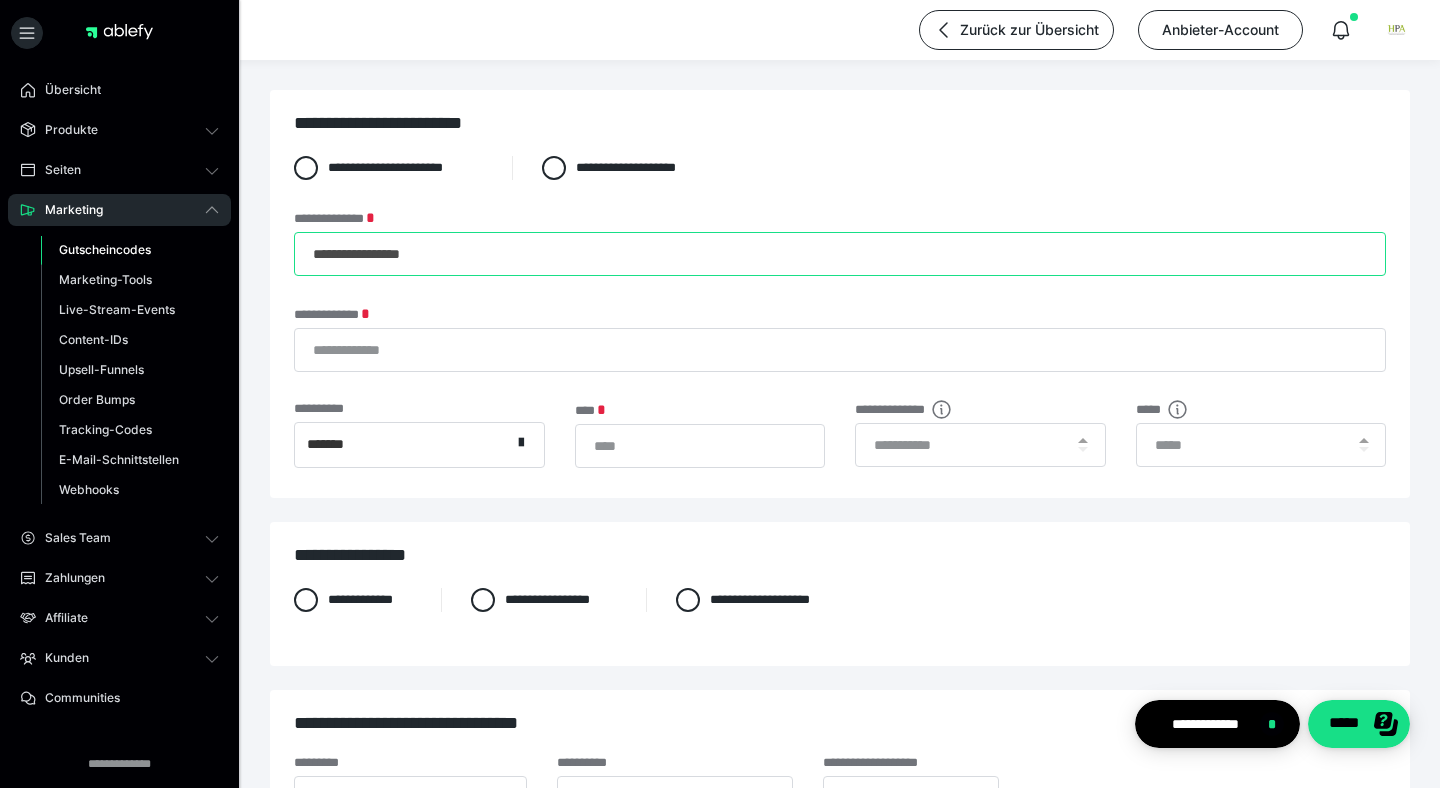 click on "**********" at bounding box center [840, 254] 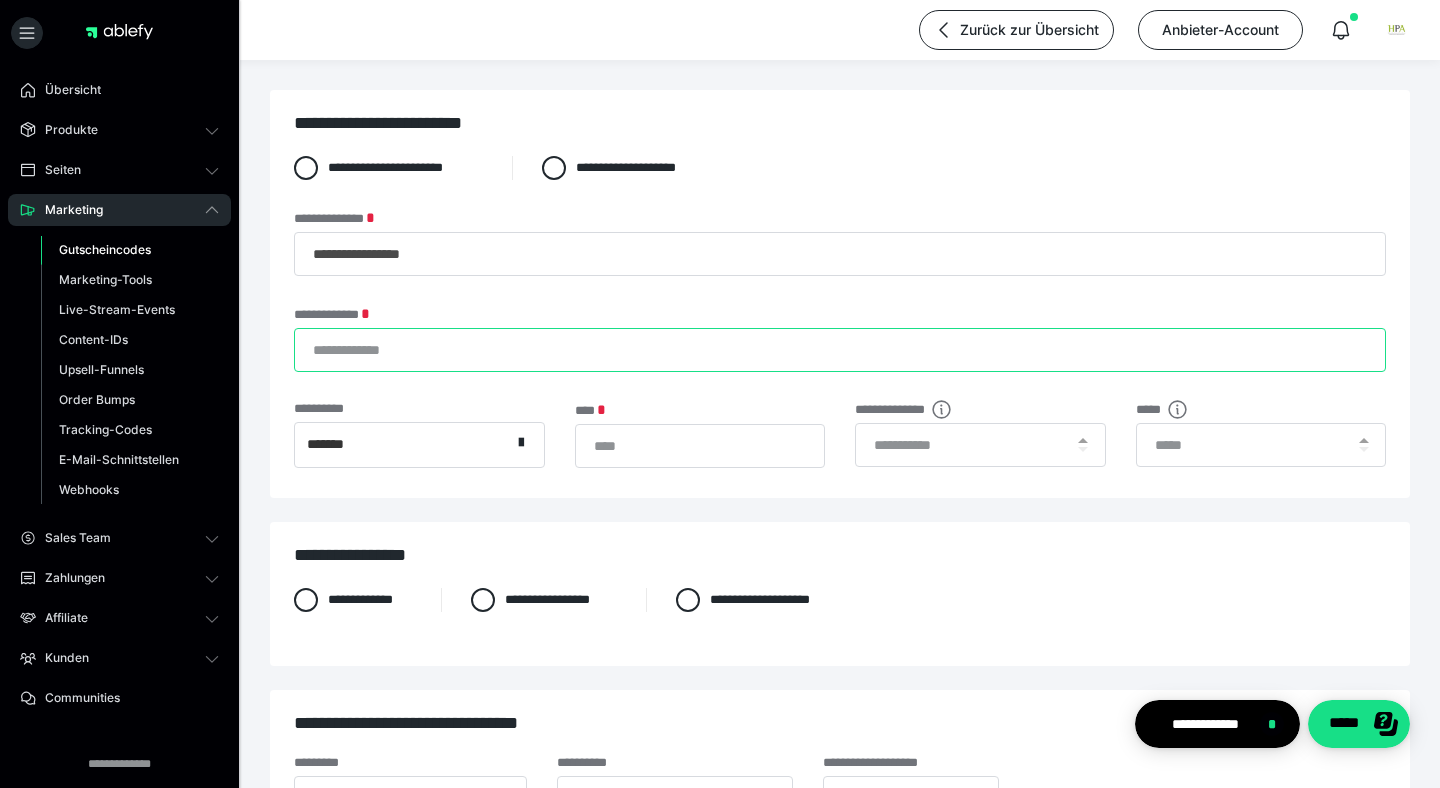 click on "**********" at bounding box center [840, 350] 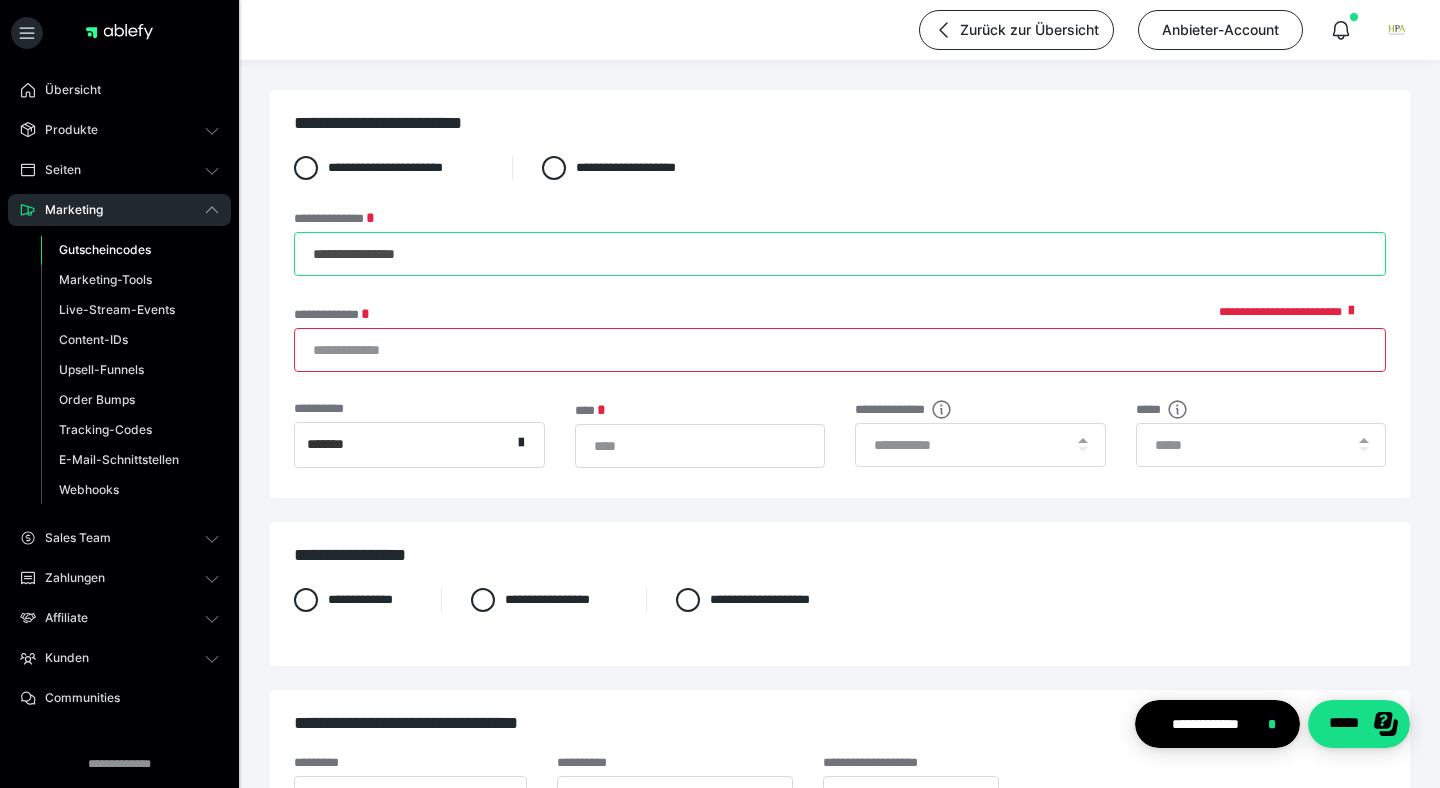 click on "**********" at bounding box center (840, 254) 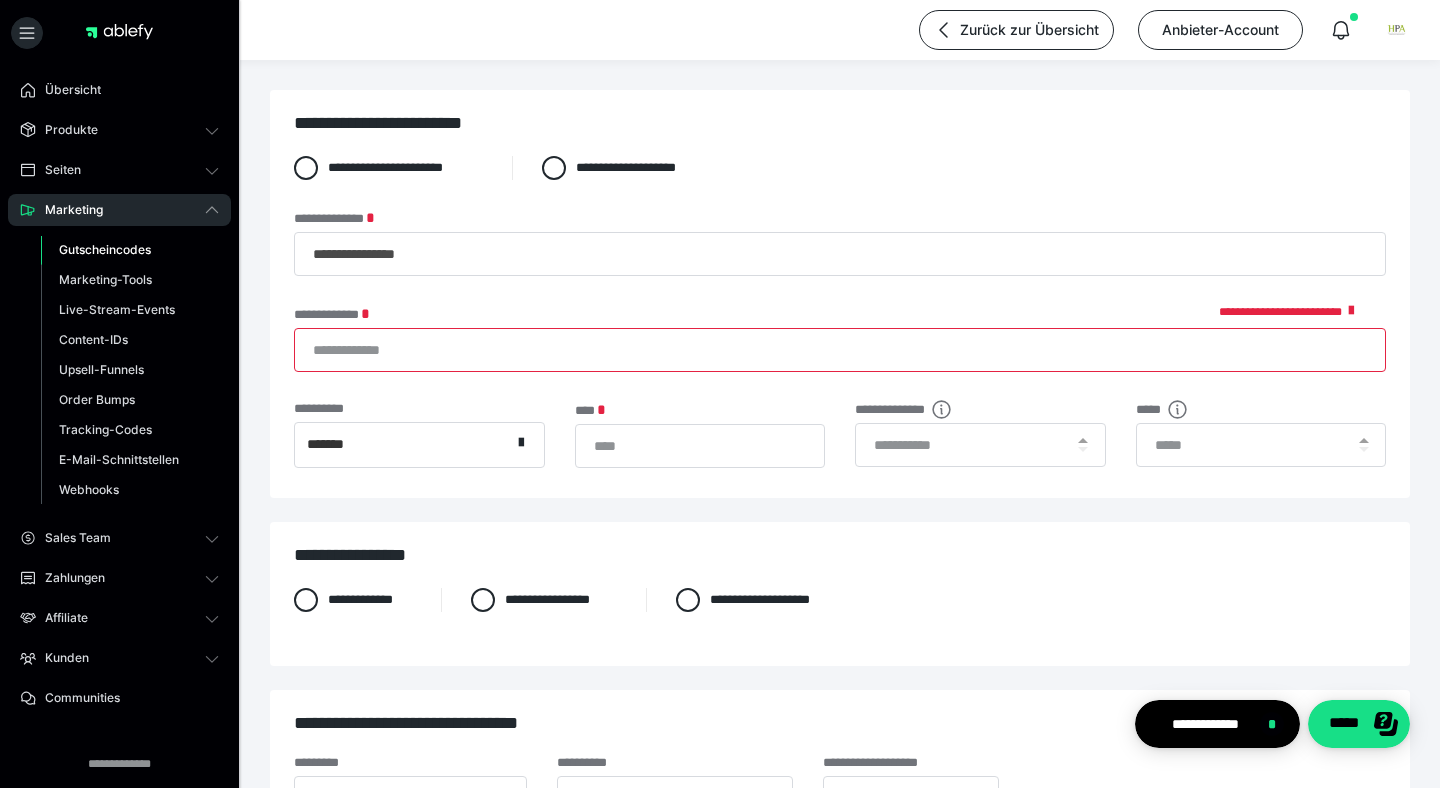 click on "**********" at bounding box center [840, 350] 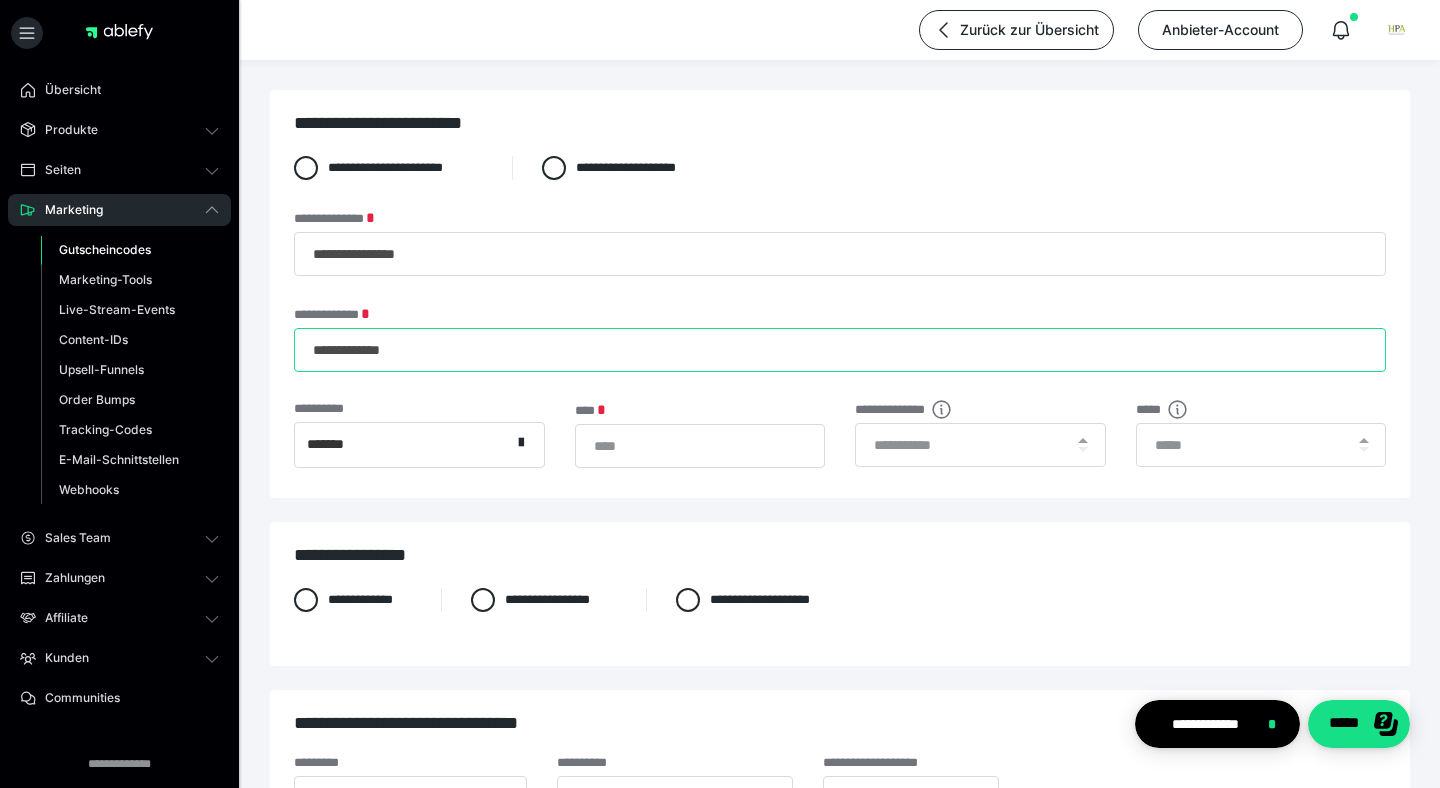 type on "**********" 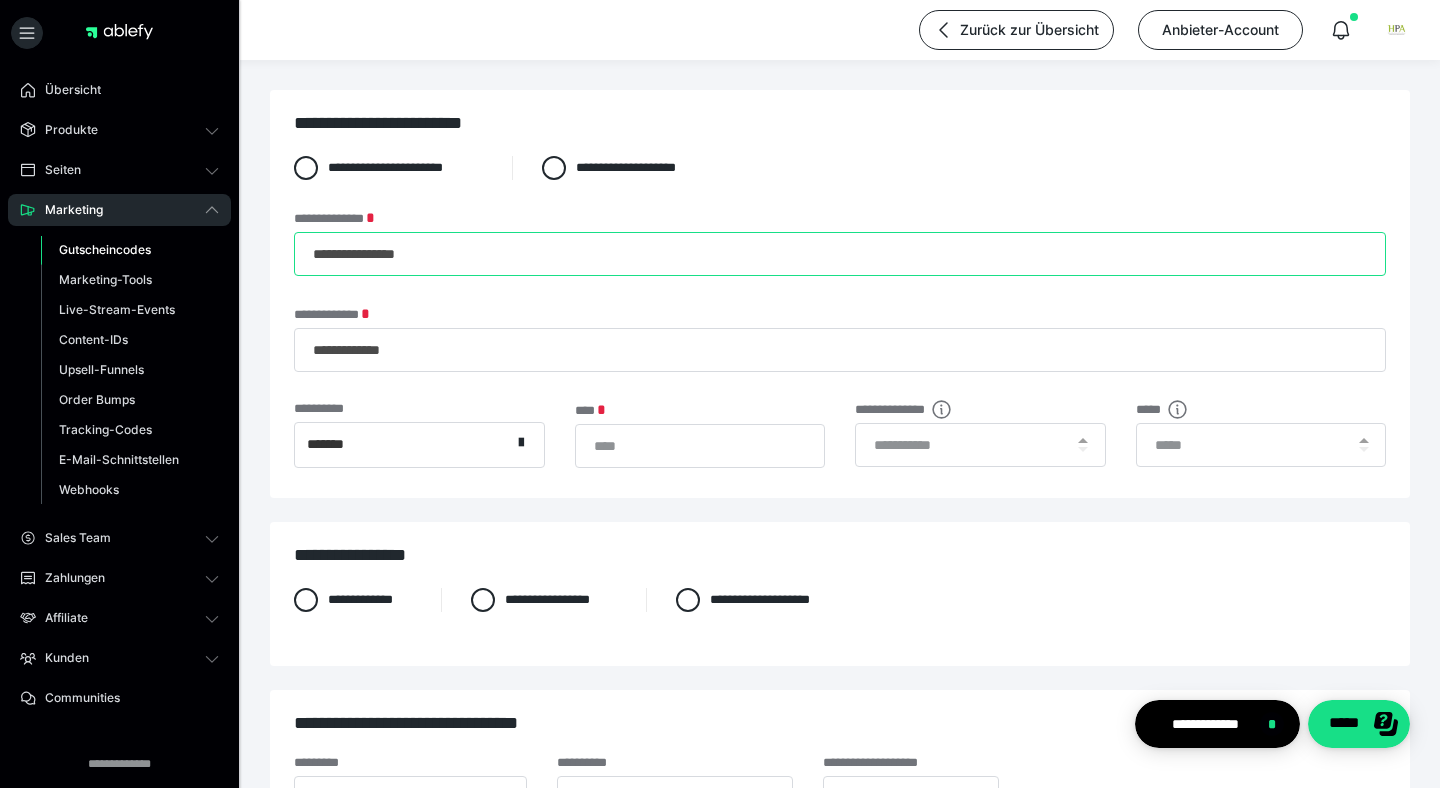 click on "**********" at bounding box center (840, 254) 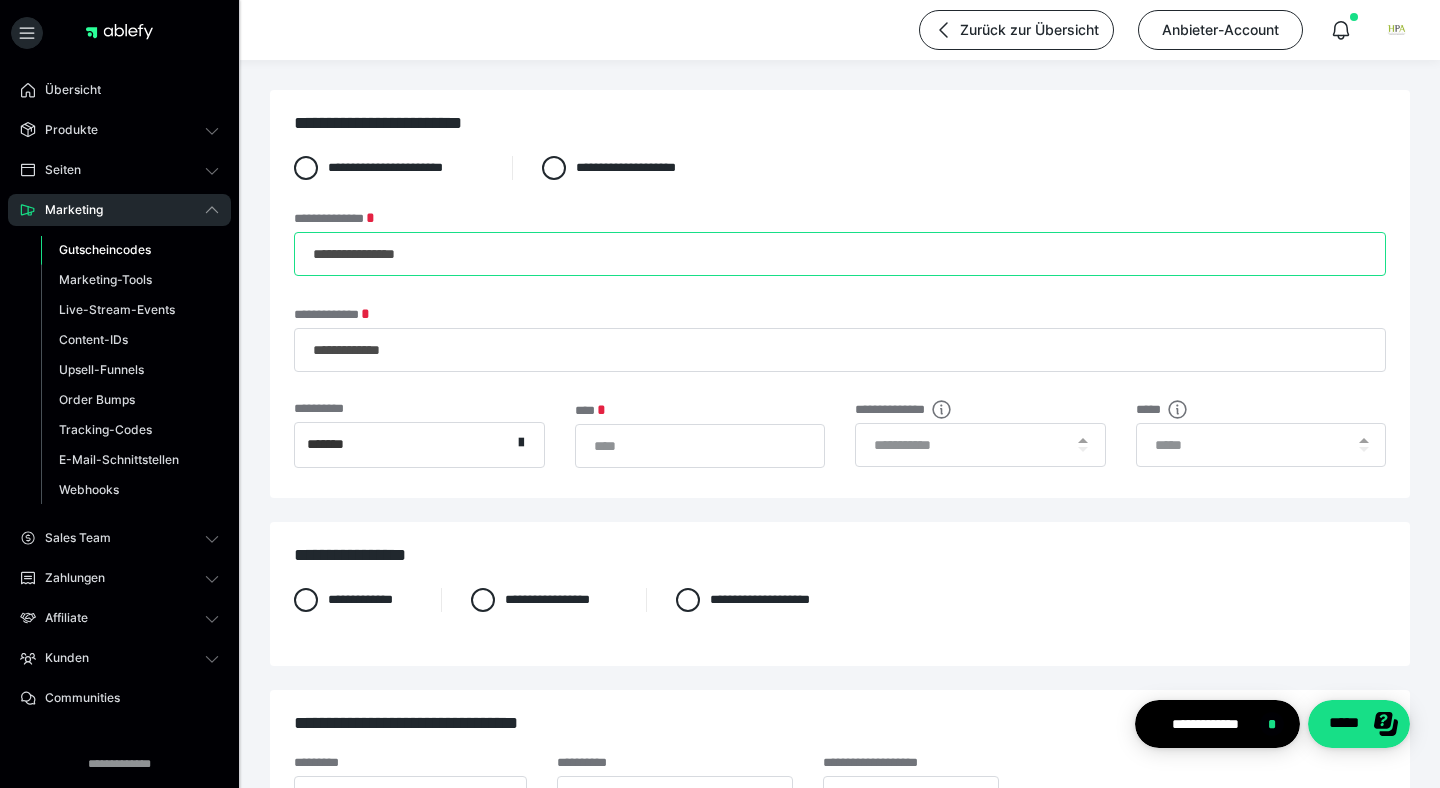 paste on "**********" 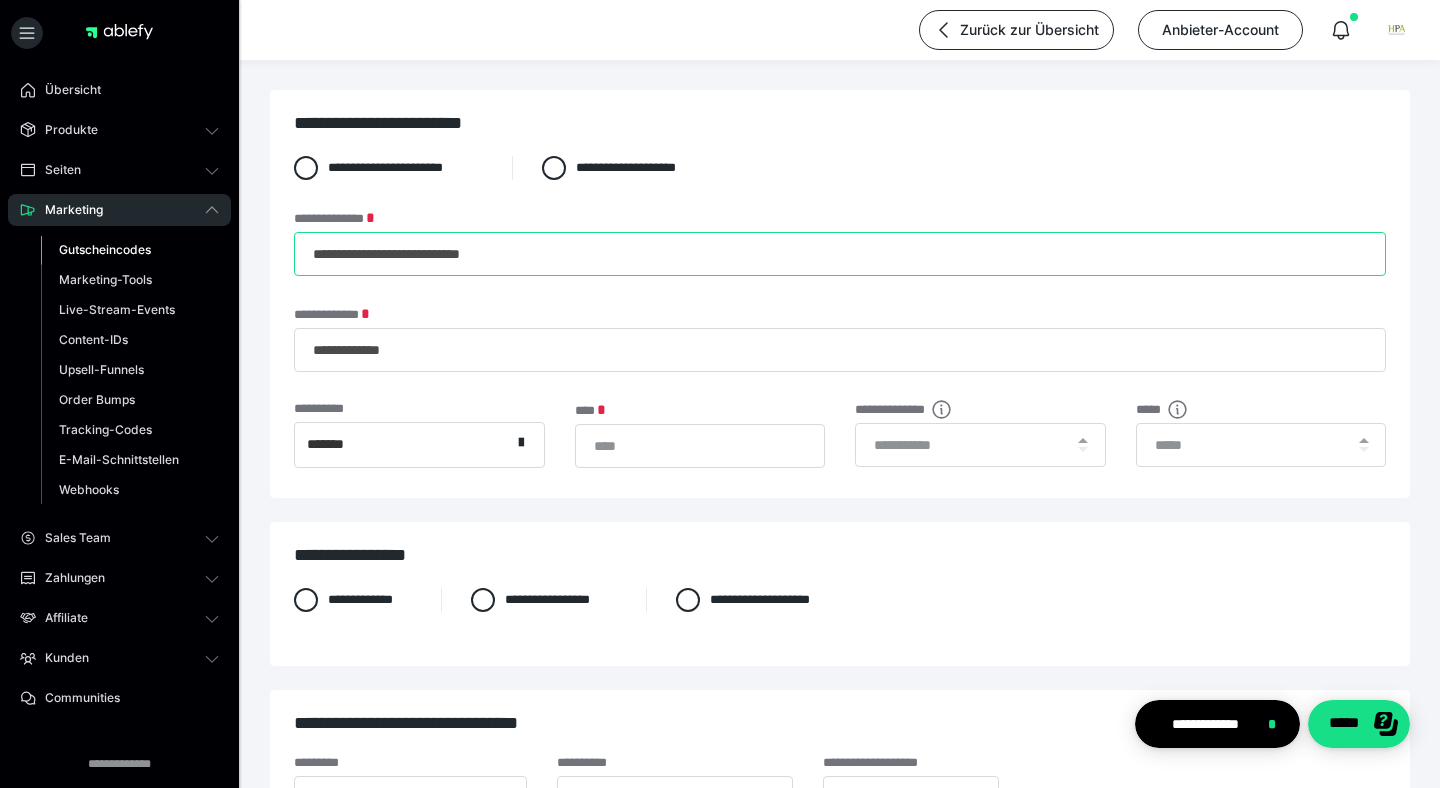 click on "**********" at bounding box center (840, 254) 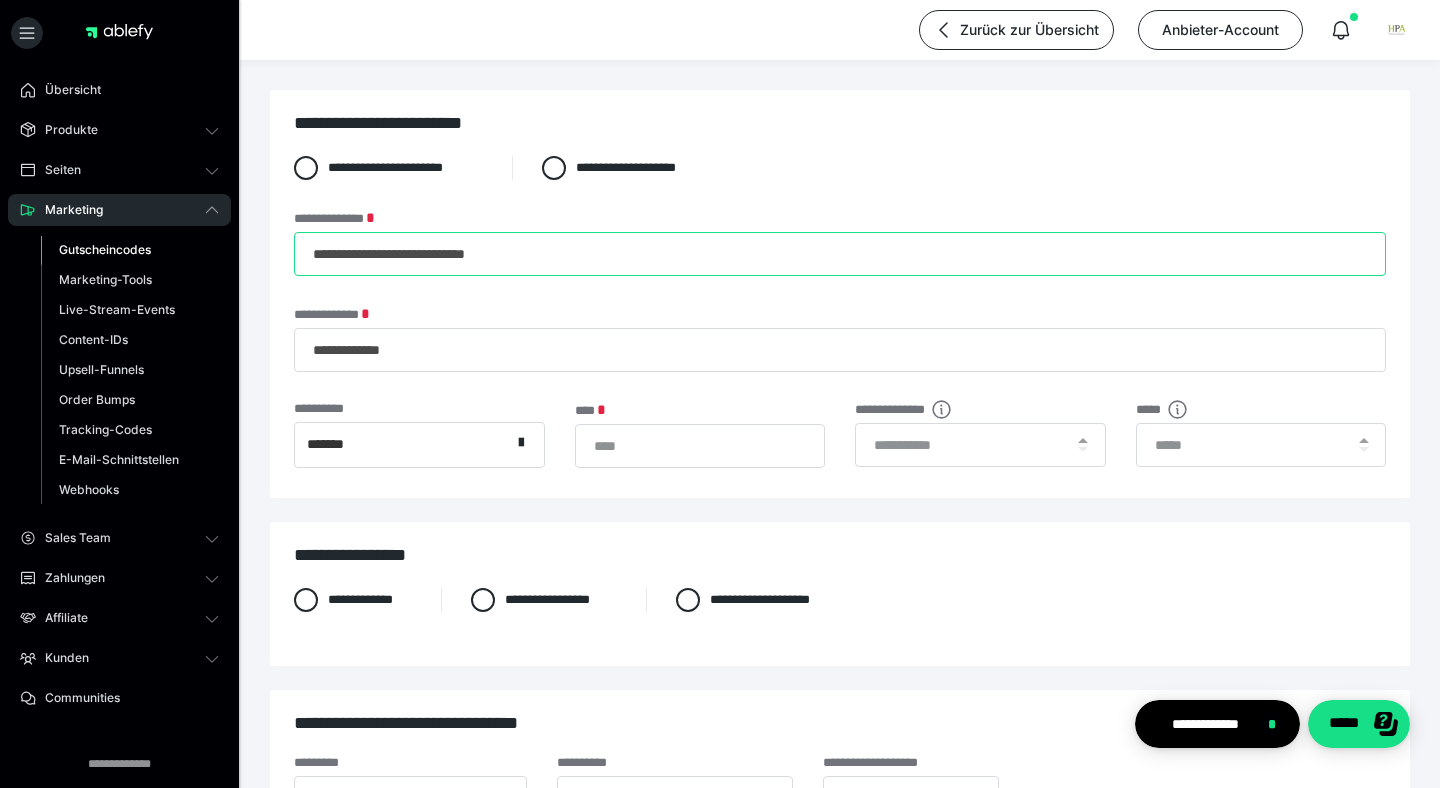 type on "**********" 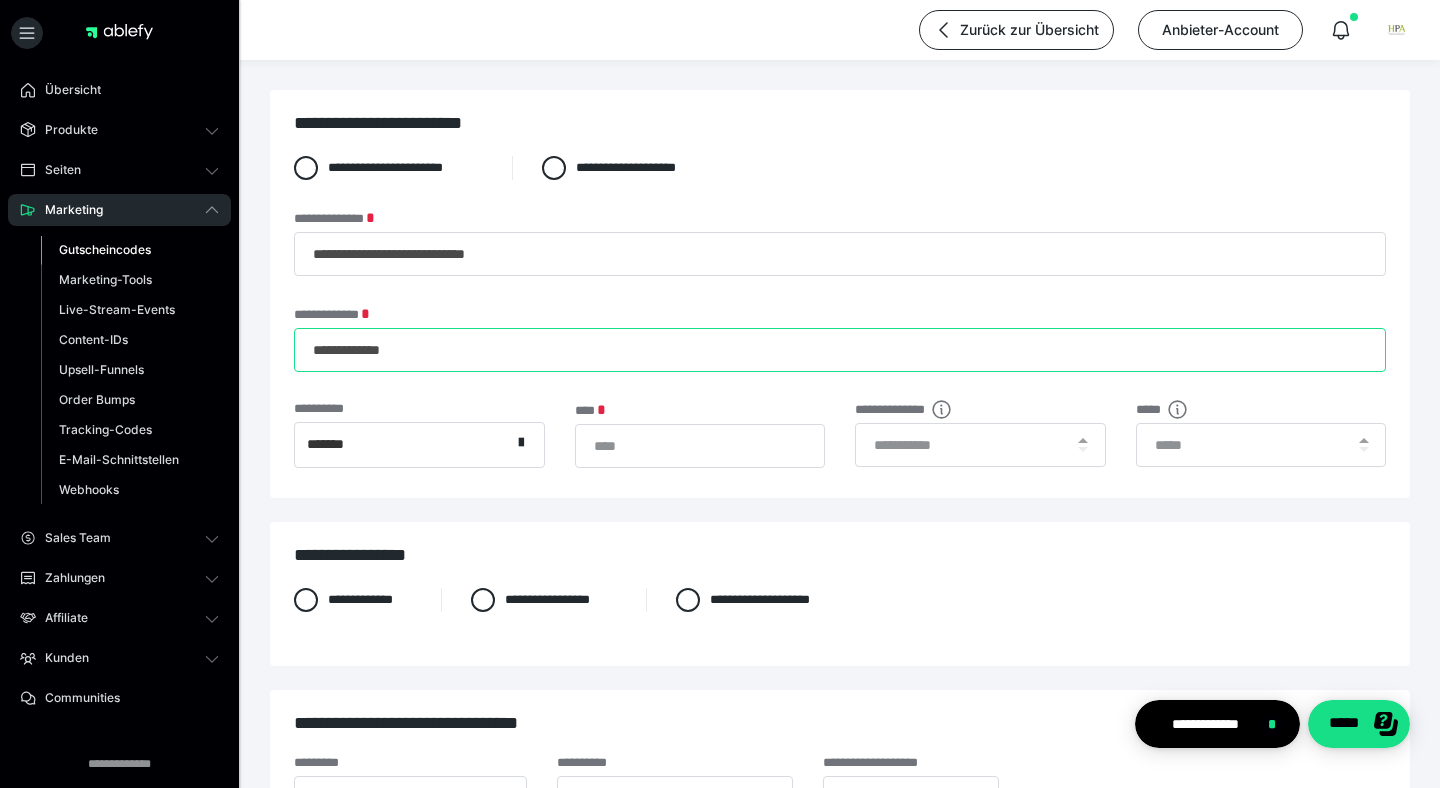 click on "**********" at bounding box center (840, 350) 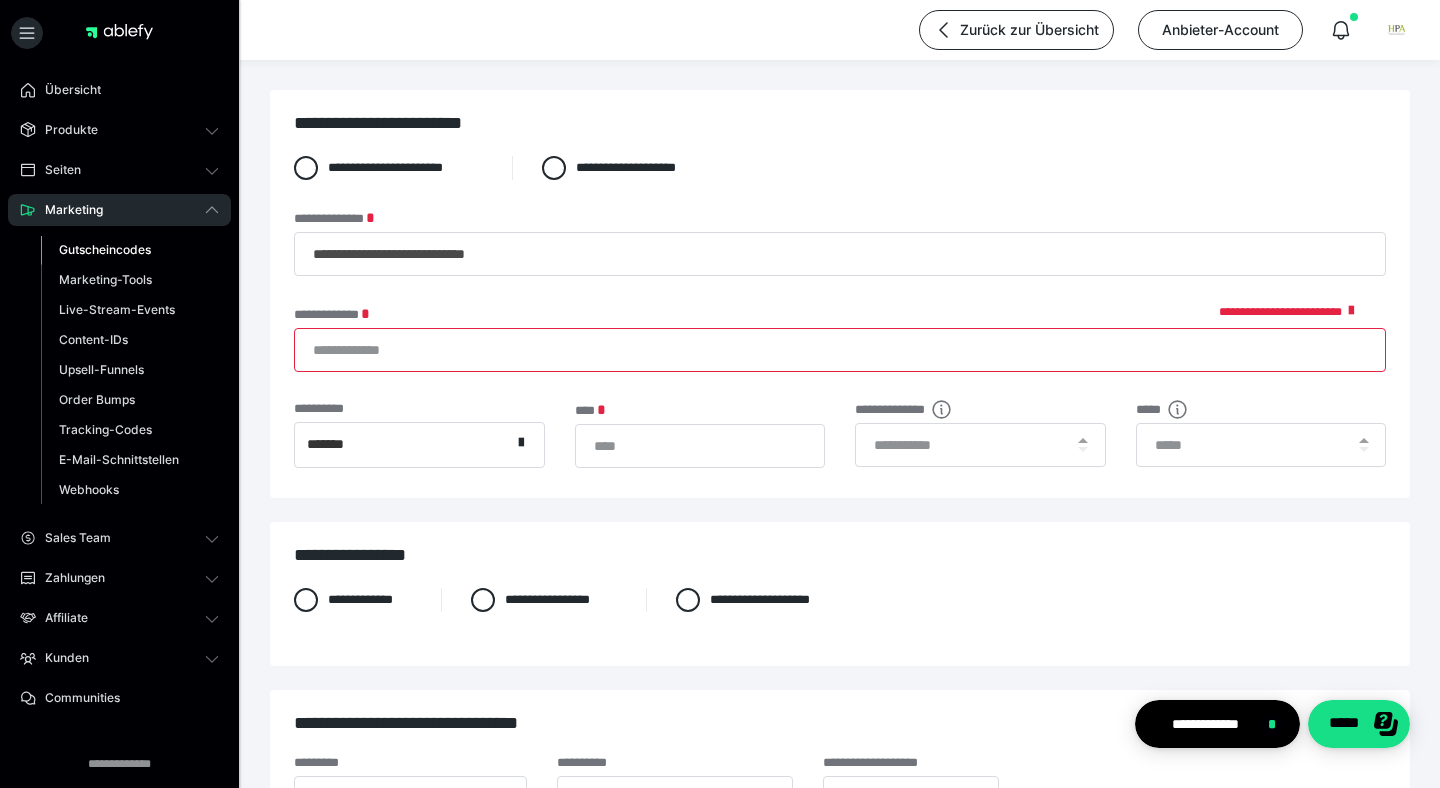 type on "*" 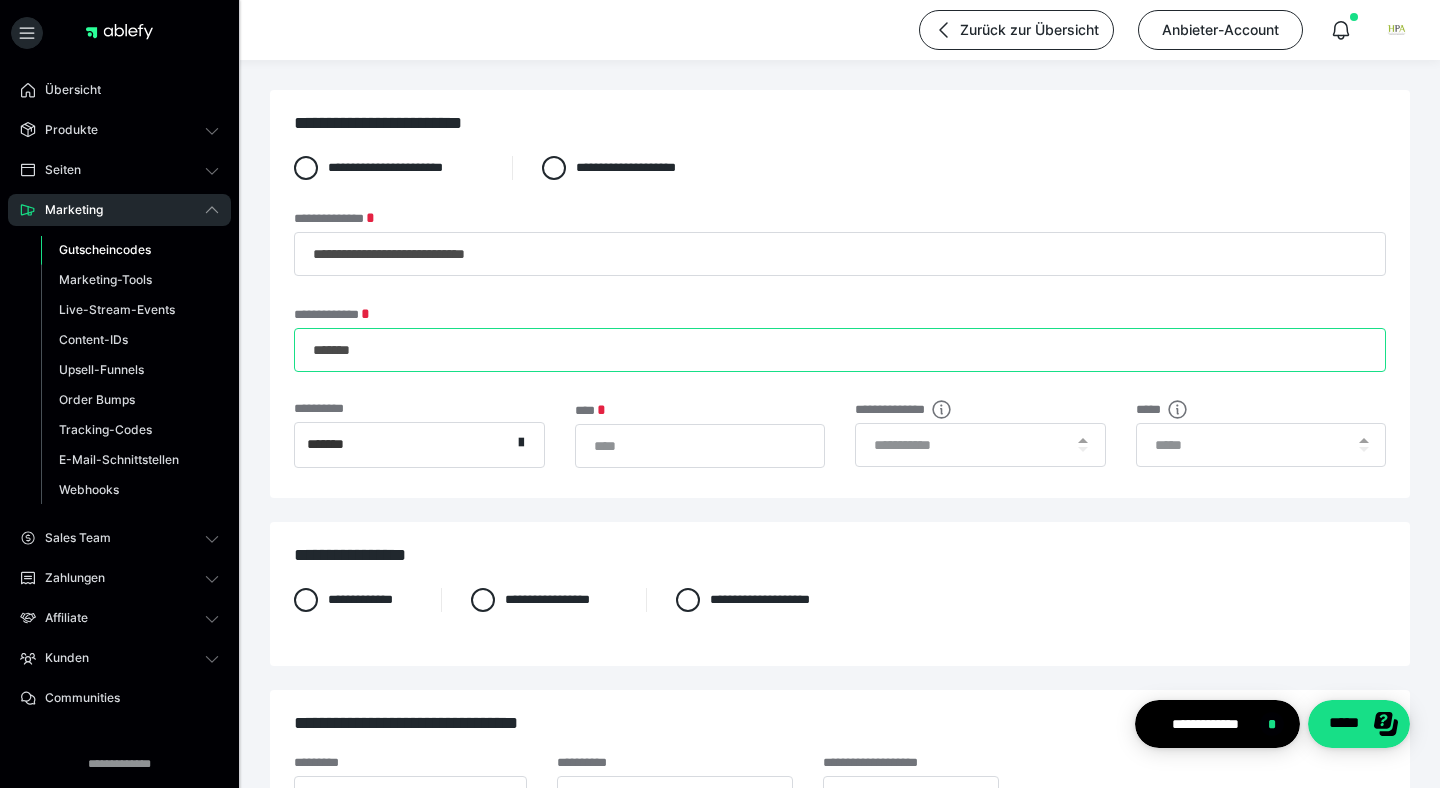 type on "*******" 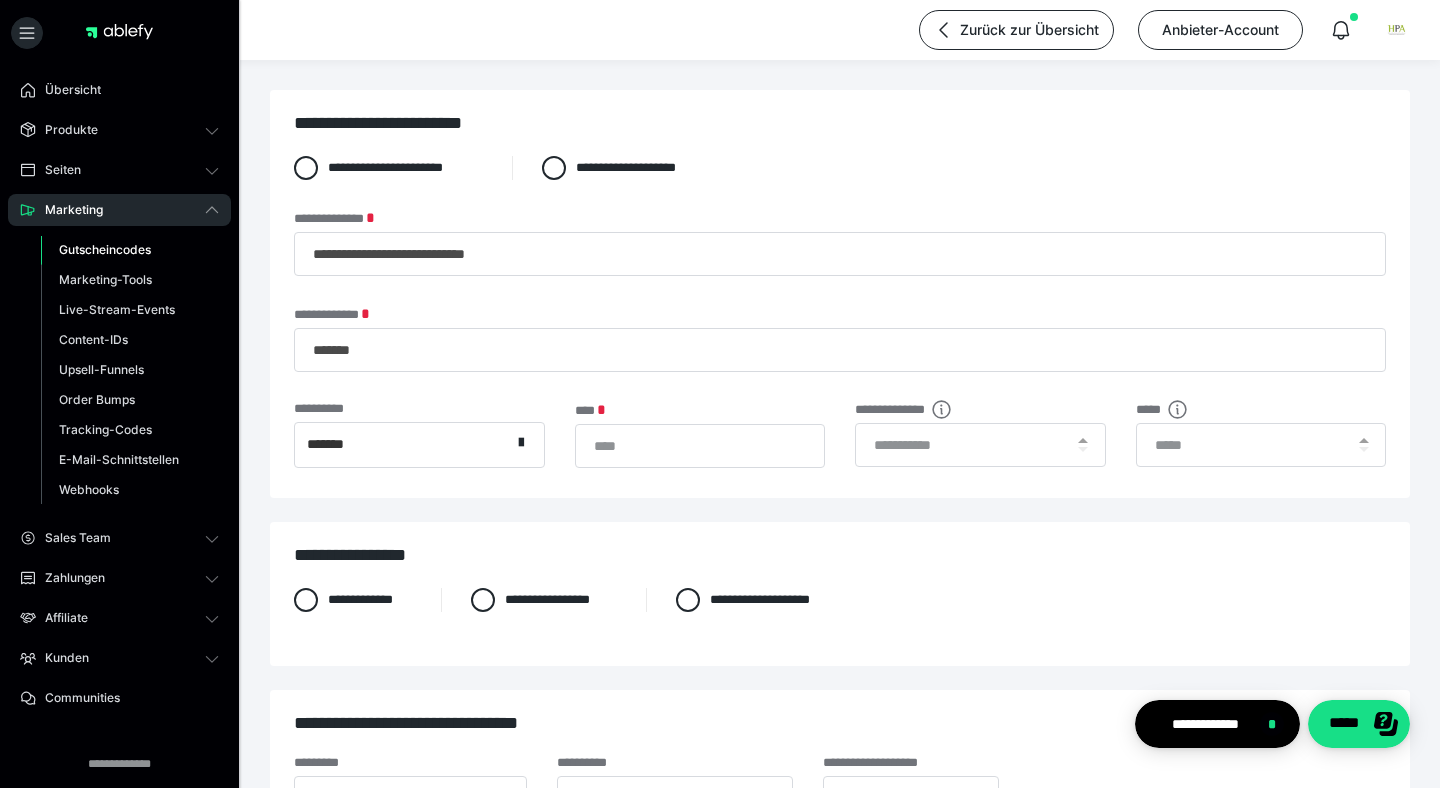 click on "*******" at bounding box center [403, 445] 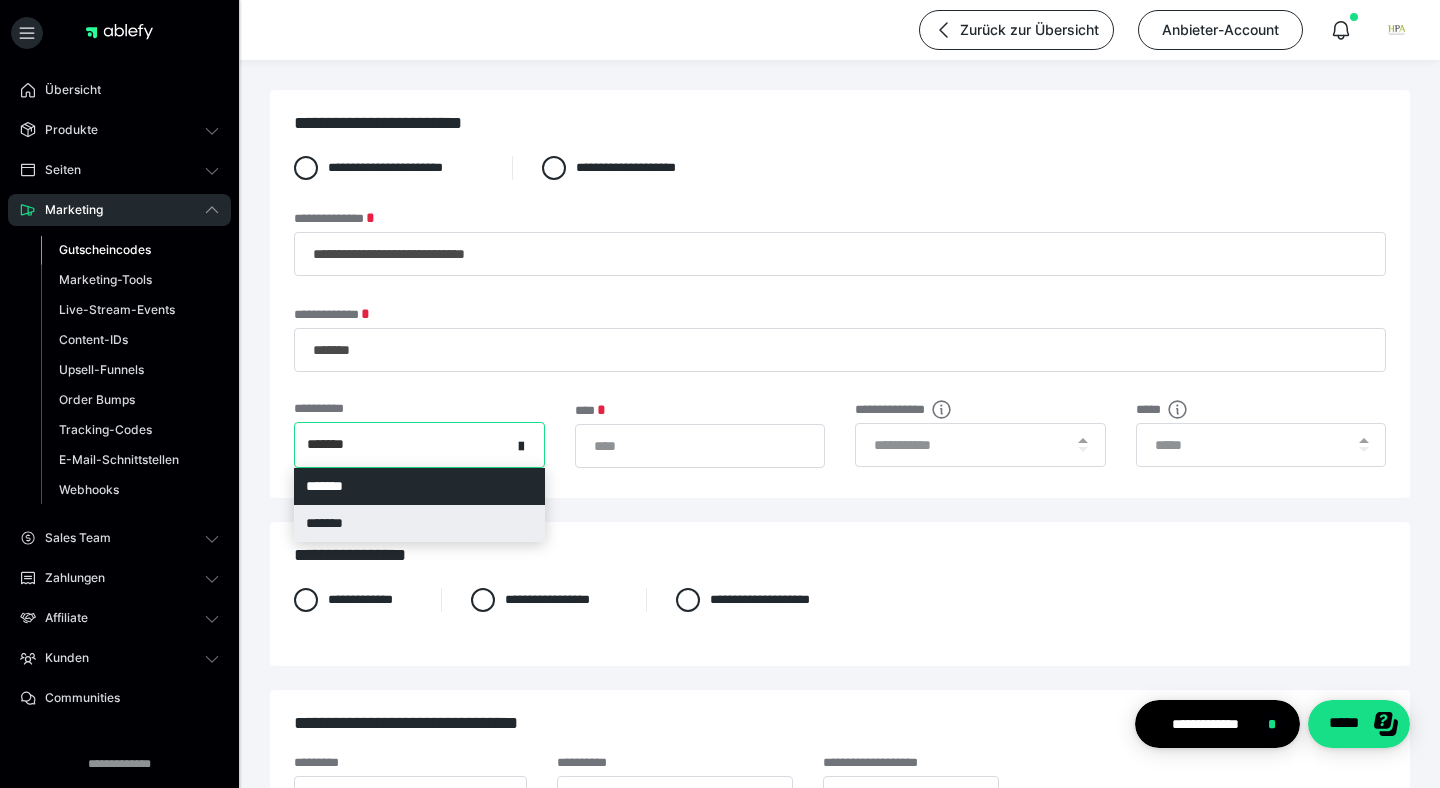click on "*******" at bounding box center [419, 523] 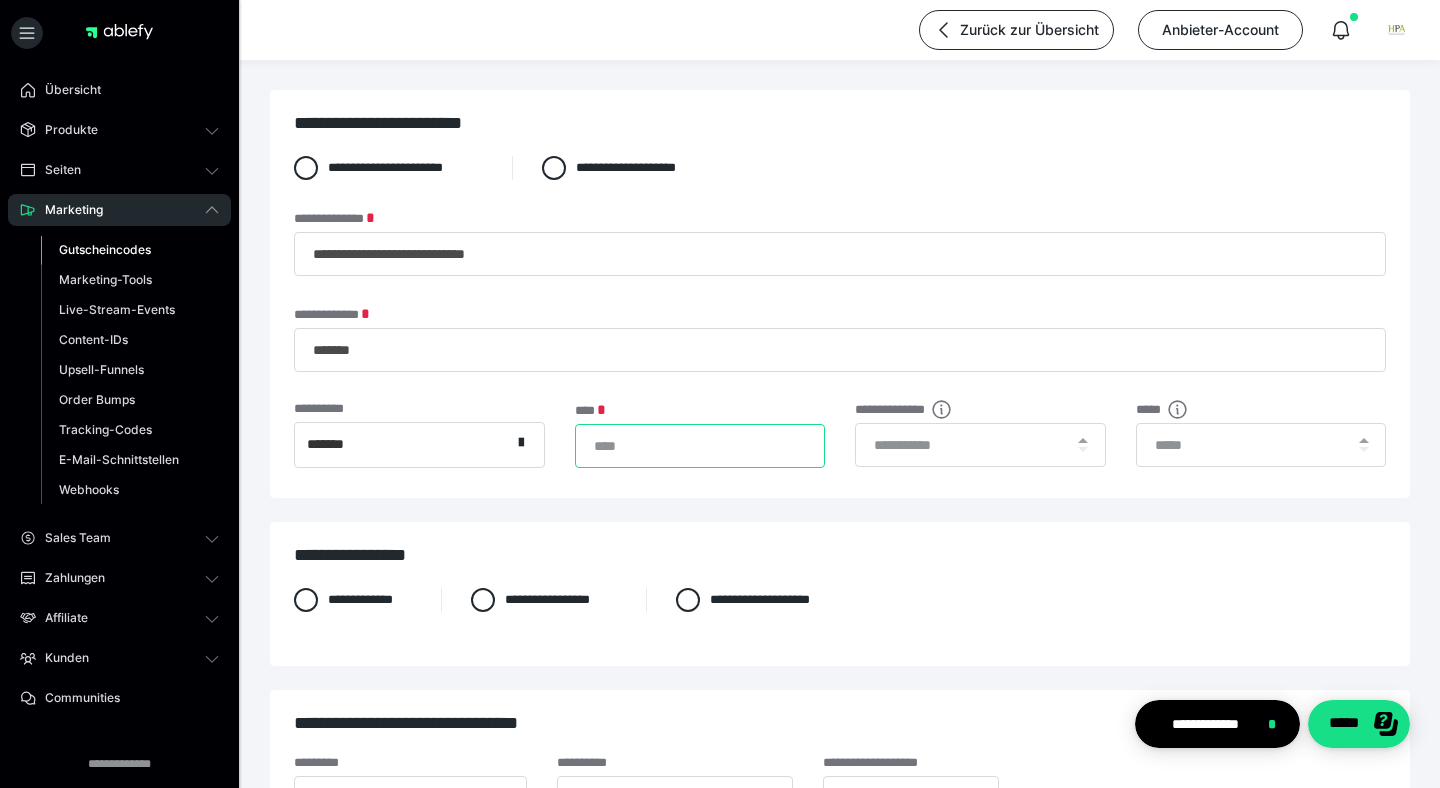 click on "*" at bounding box center (700, 446) 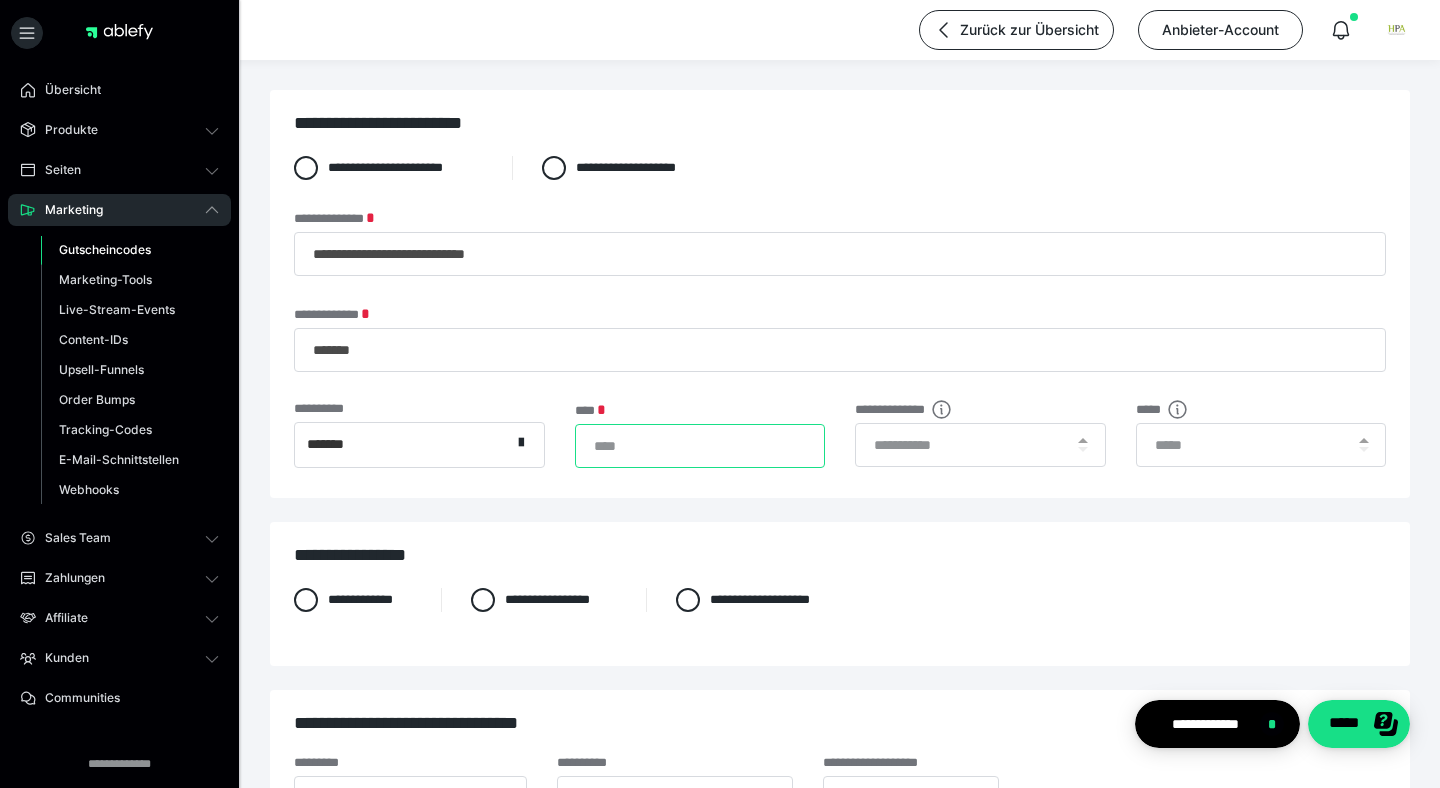 type on "**" 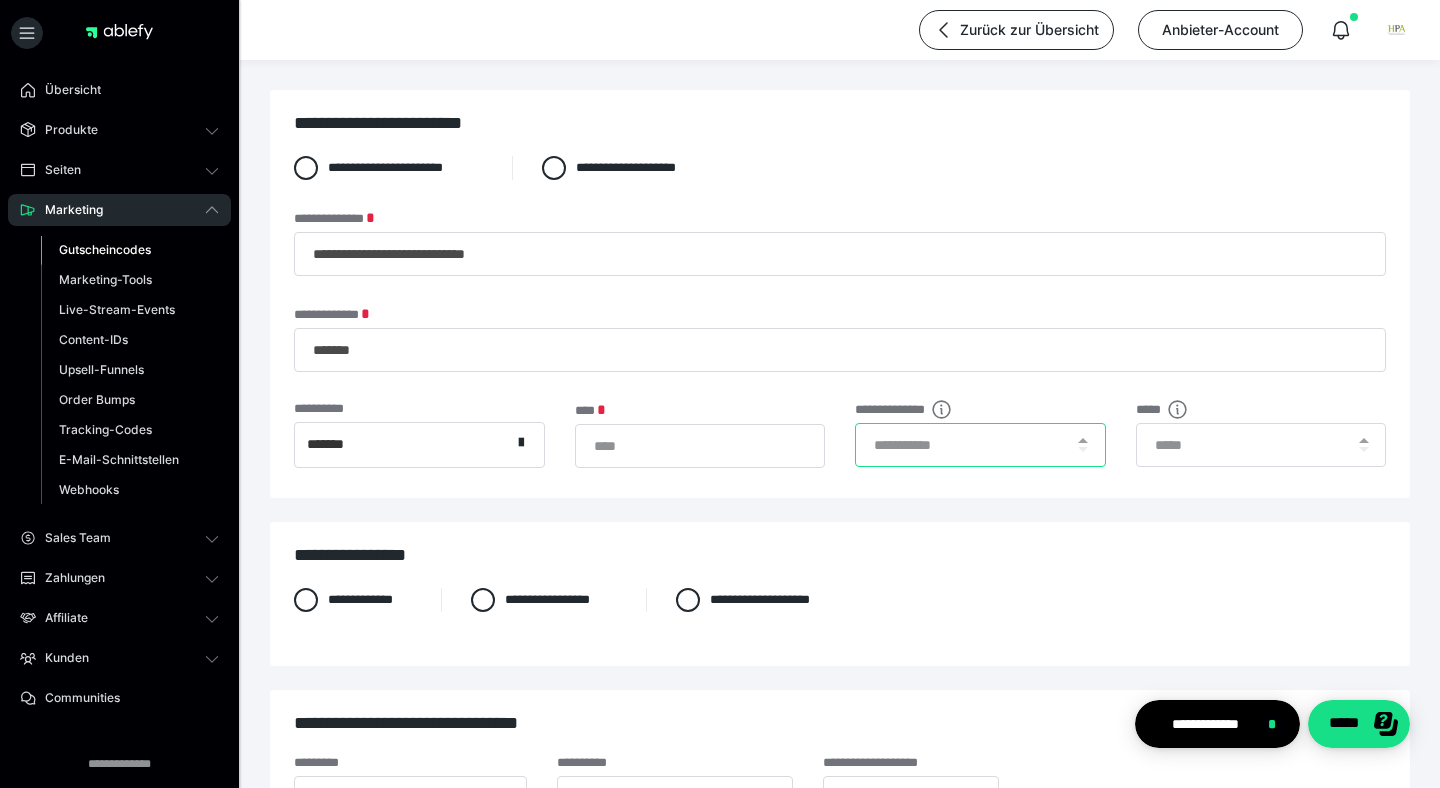 click at bounding box center (980, 445) 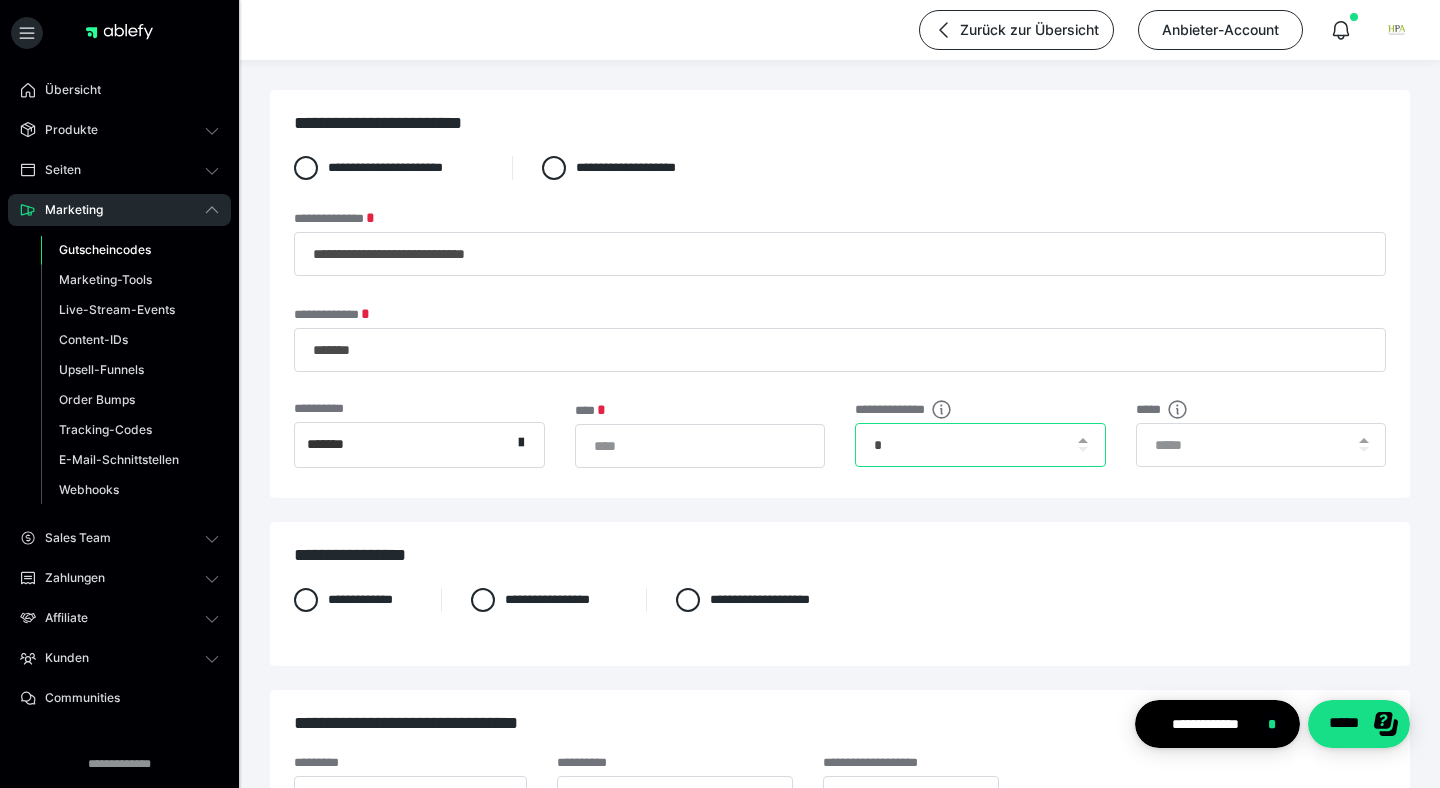 type on "*" 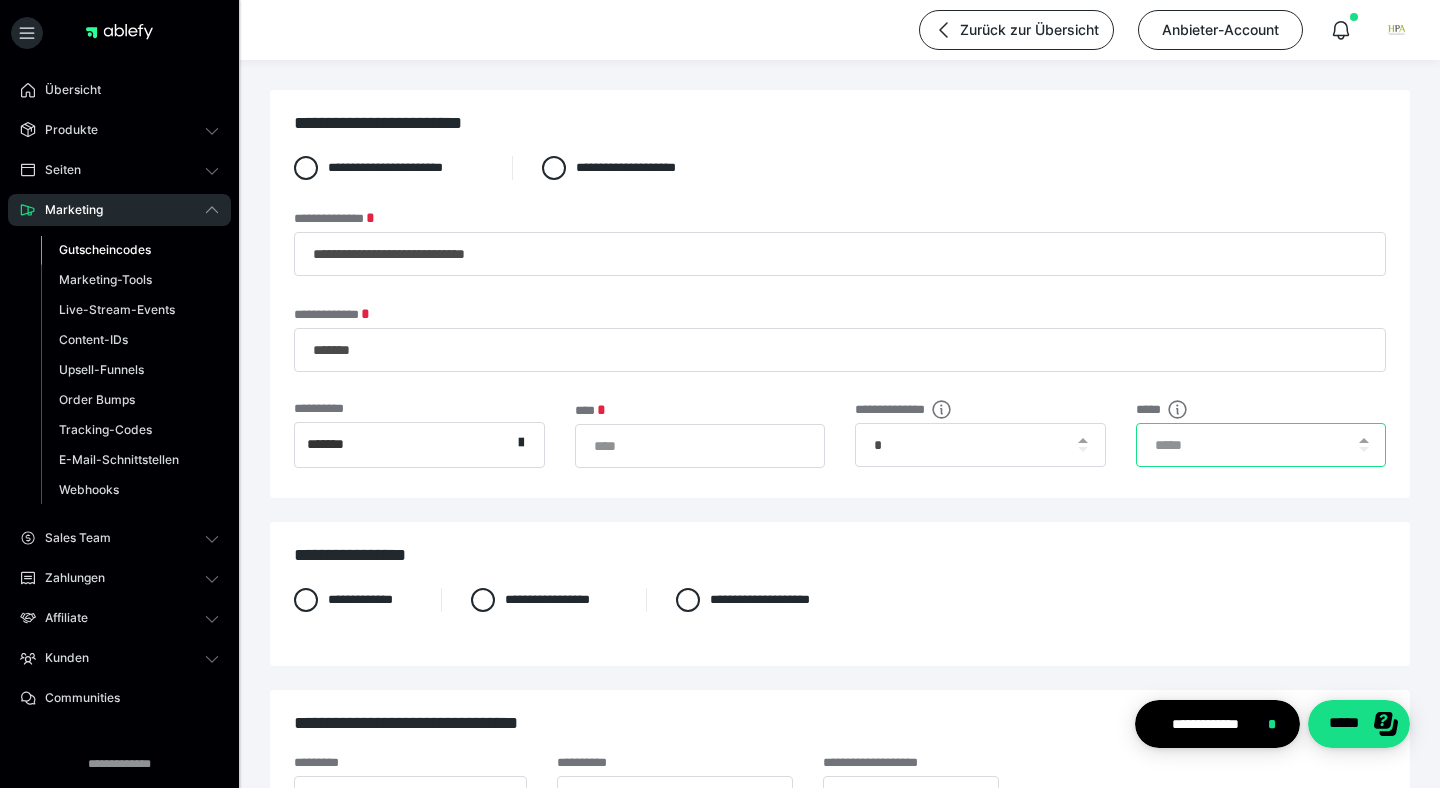 click at bounding box center (1261, 445) 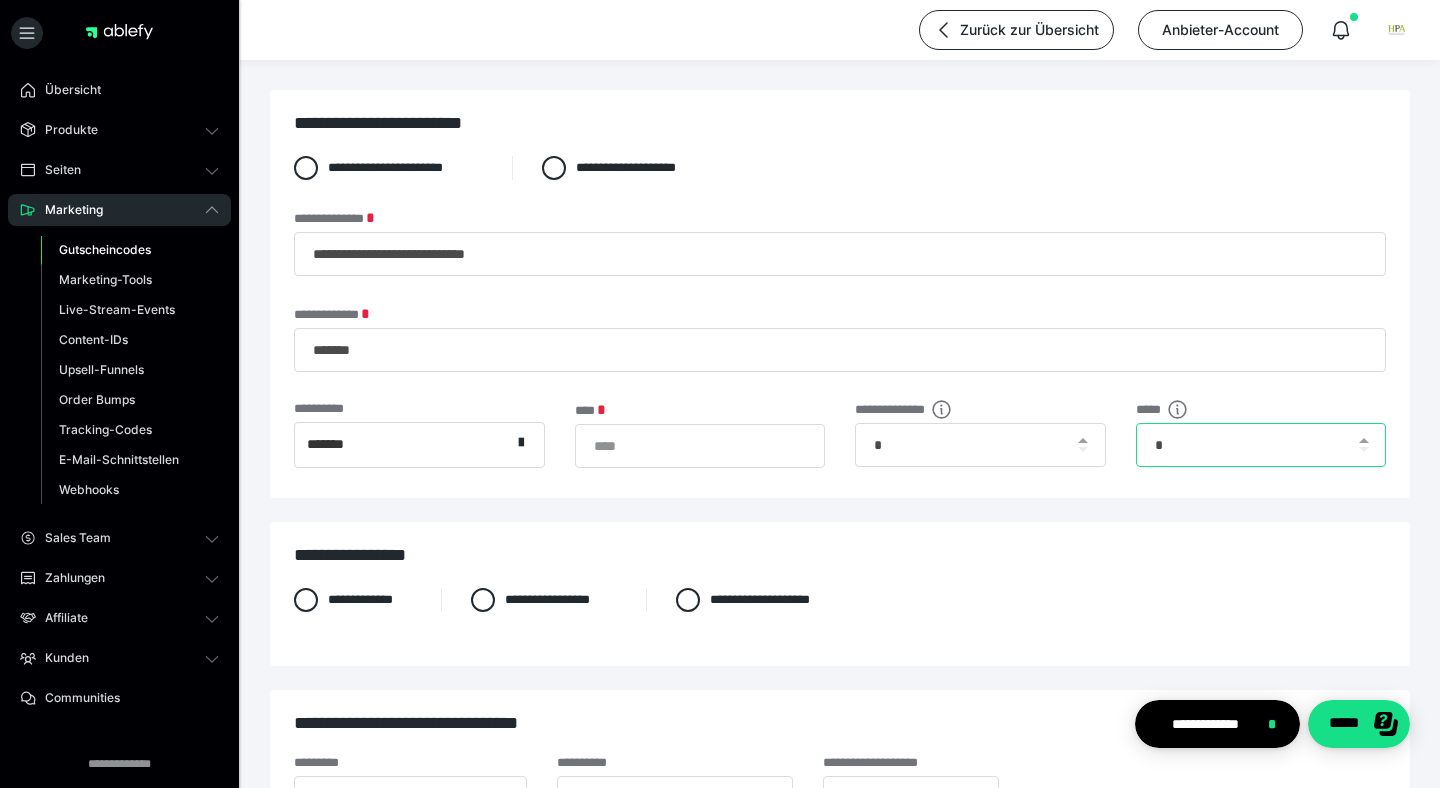 type on "*" 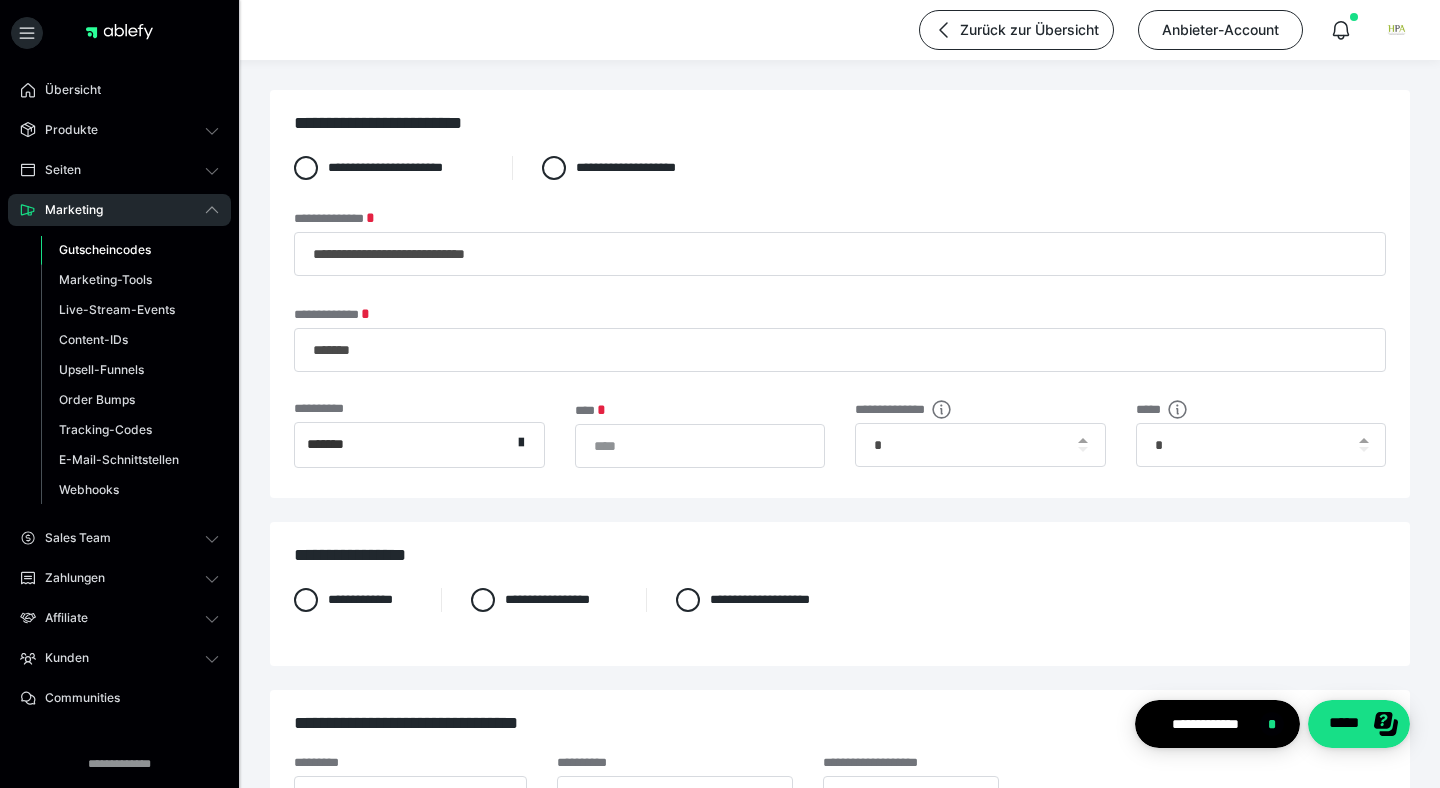 click on "**********" at bounding box center [840, 618] 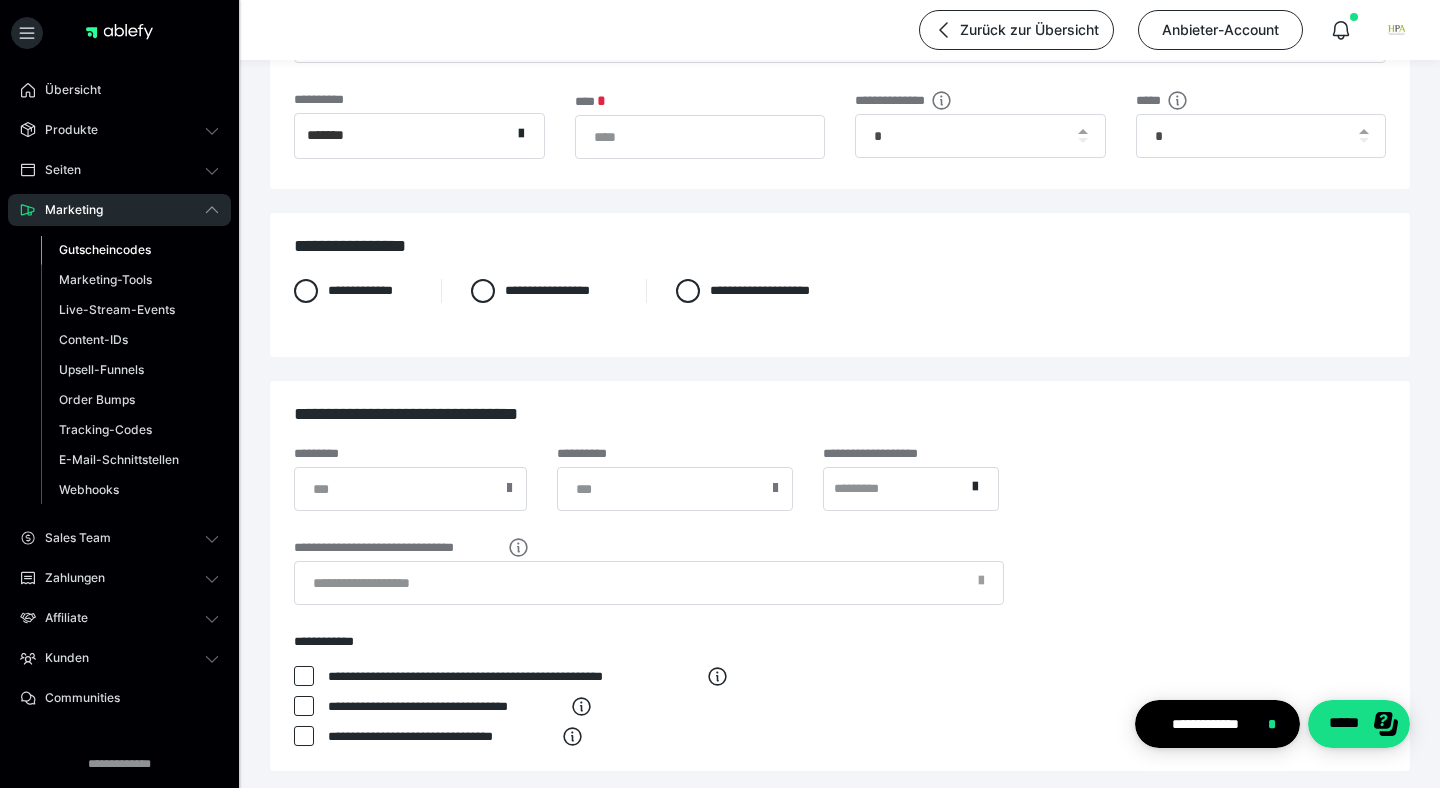 scroll, scrollTop: 376, scrollLeft: 0, axis: vertical 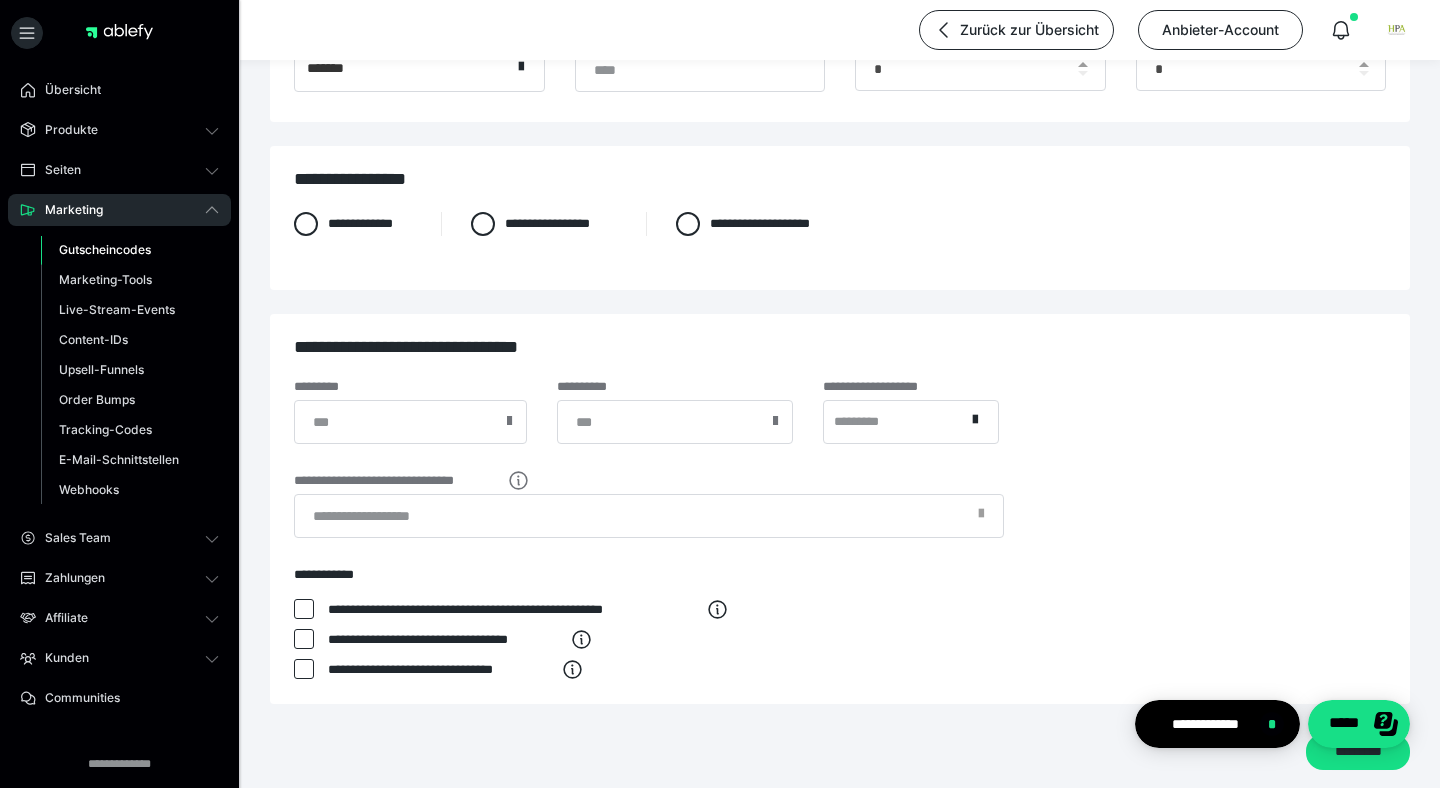 click at bounding box center (304, 609) 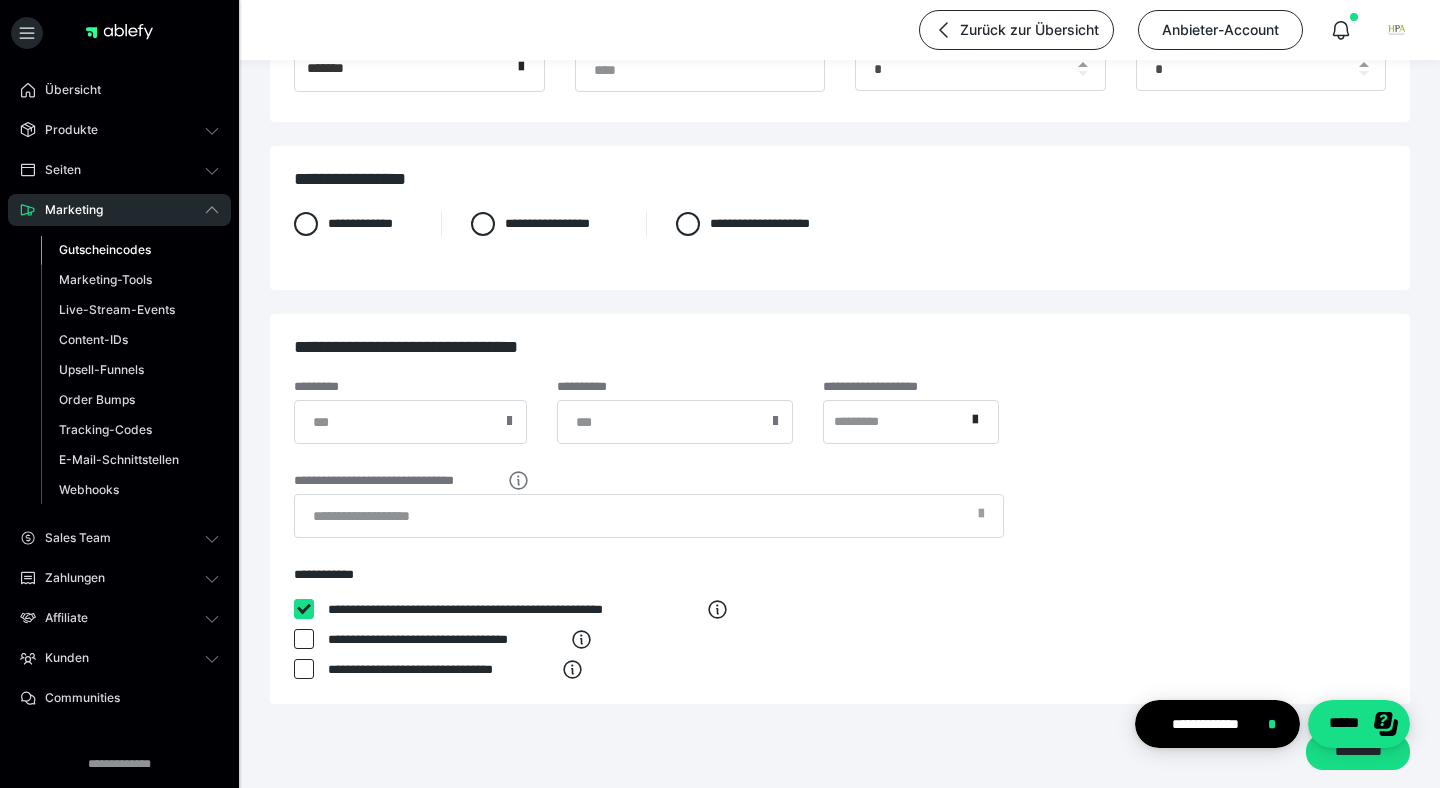 checkbox on "****" 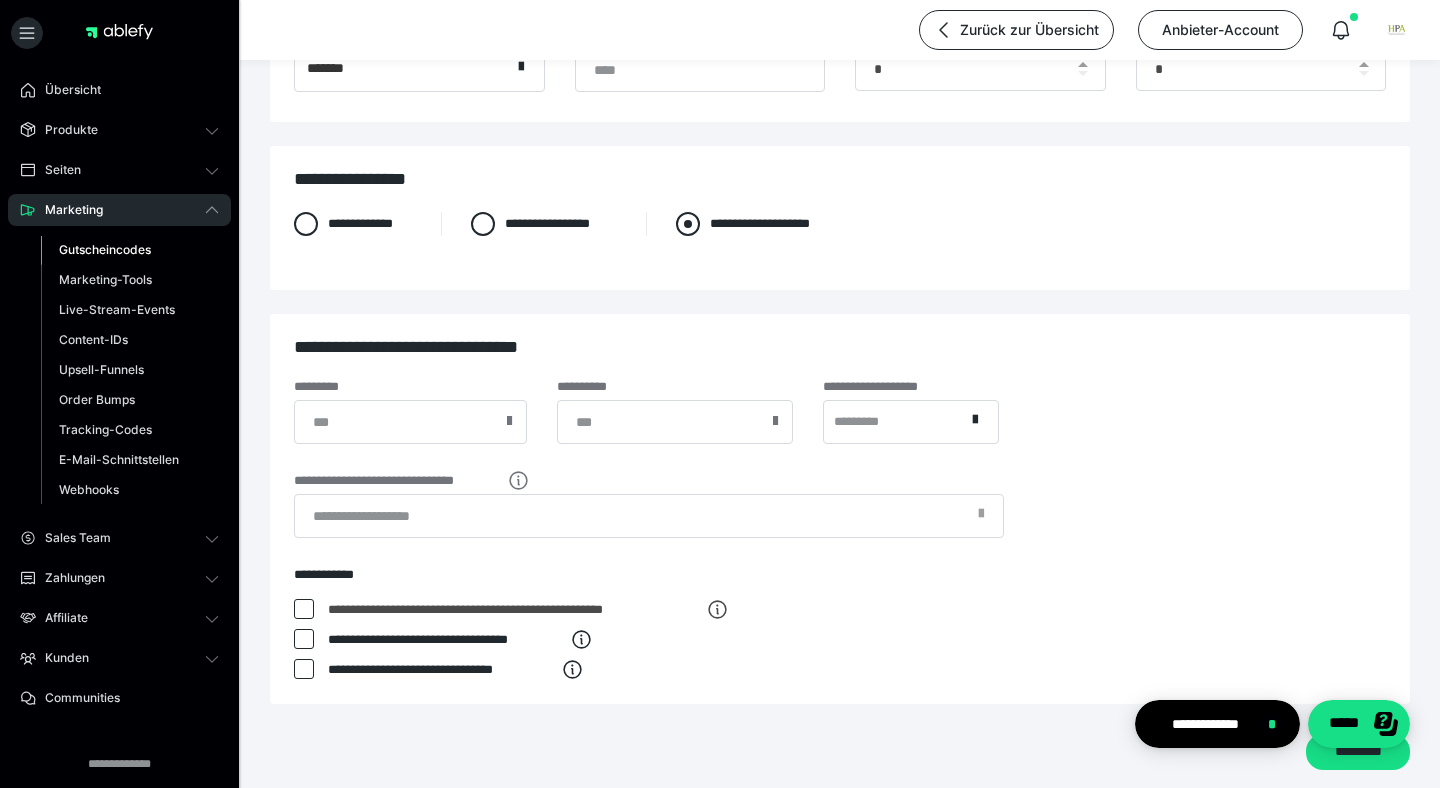 click on "**********" at bounding box center (763, 224) 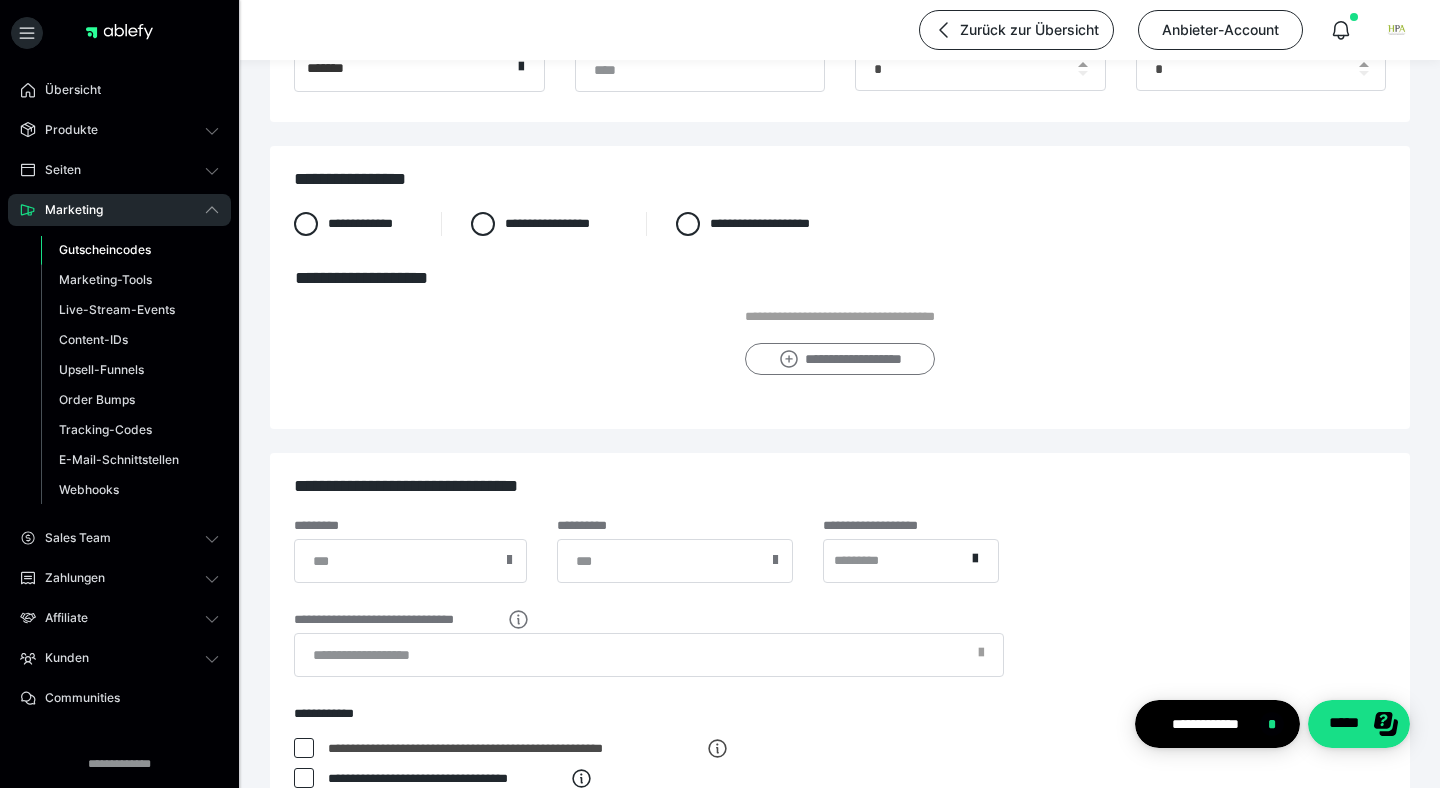 click on "**********" at bounding box center [839, 359] 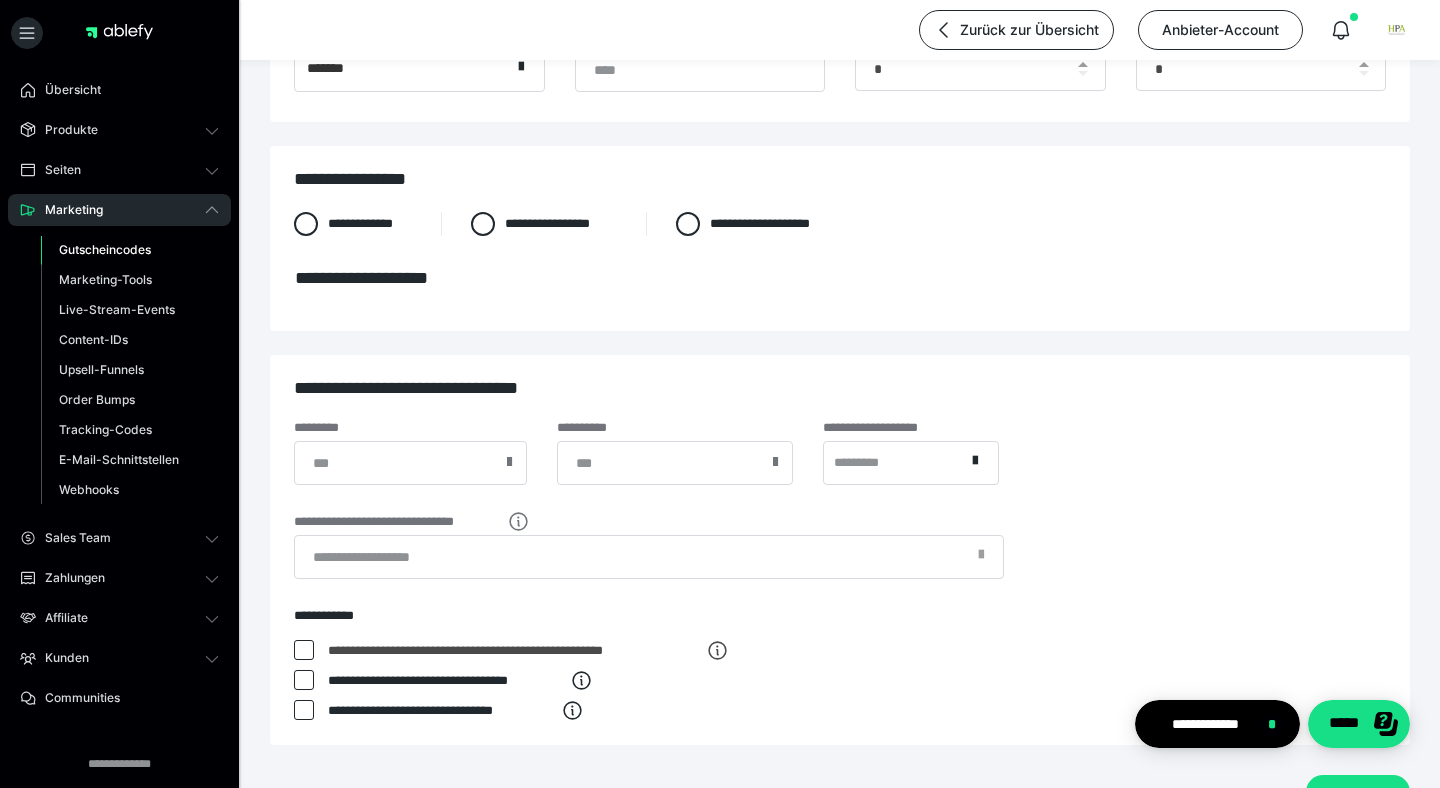 scroll, scrollTop: 0, scrollLeft: 0, axis: both 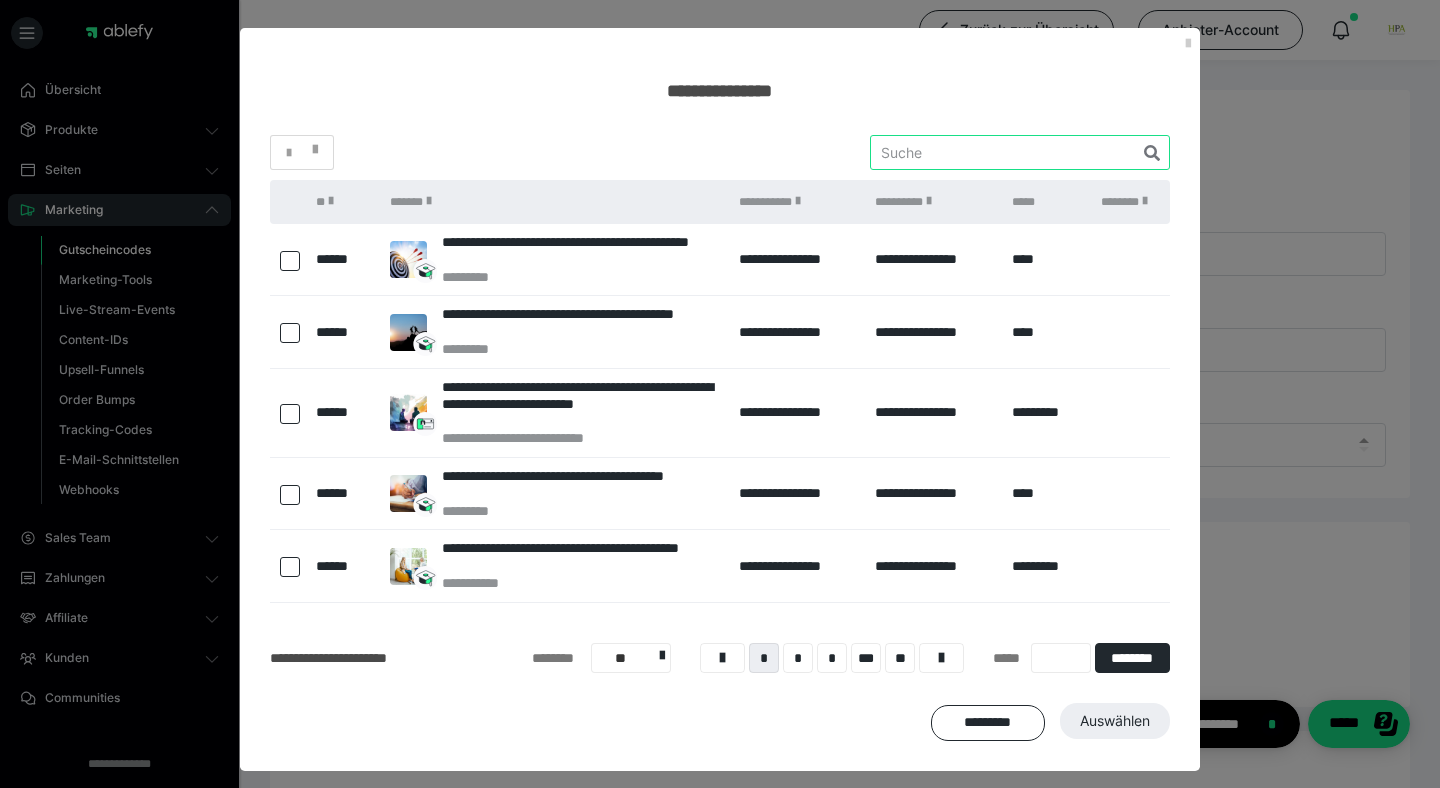 click at bounding box center (1020, 152) 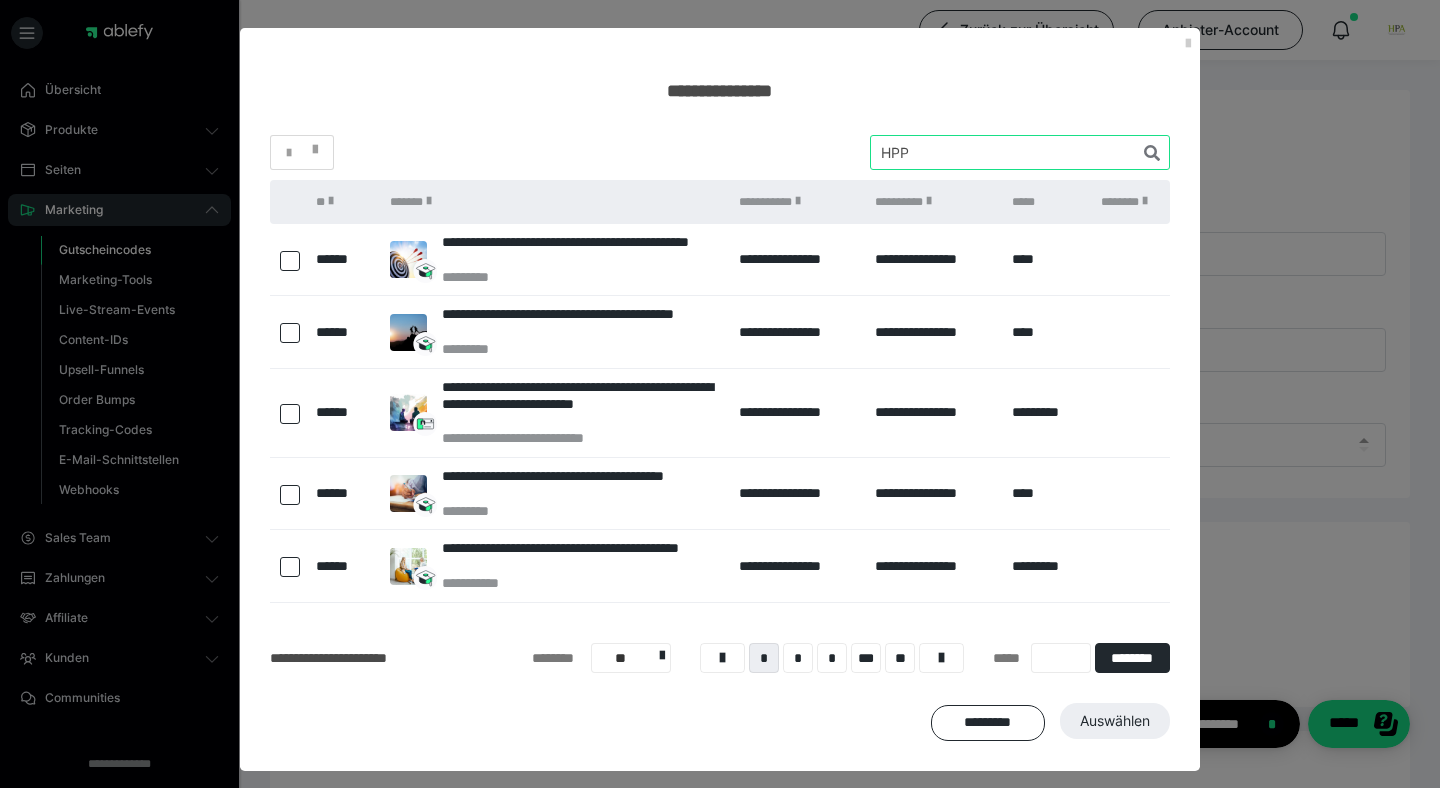 type on "HPP" 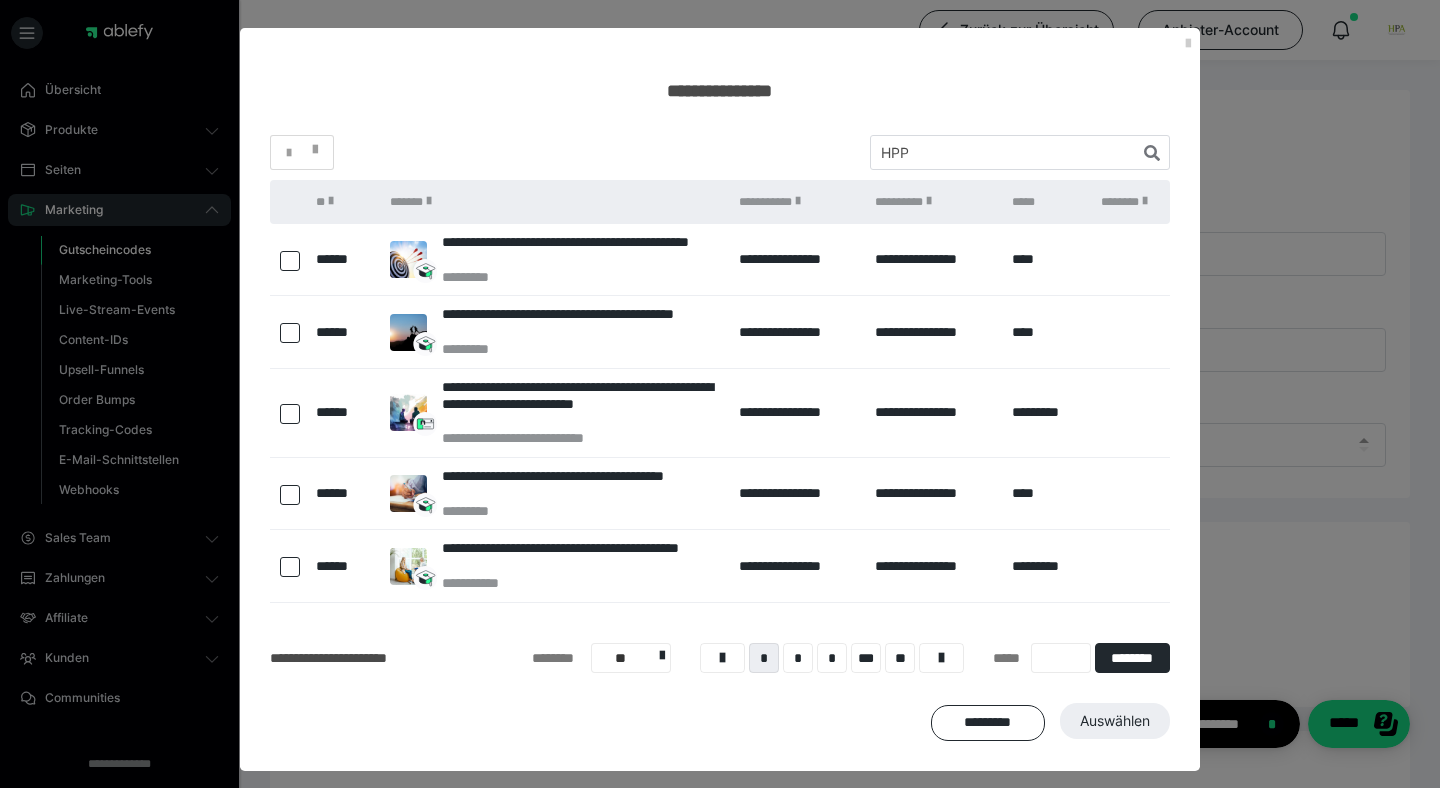 click on "**********" at bounding box center [720, 438] 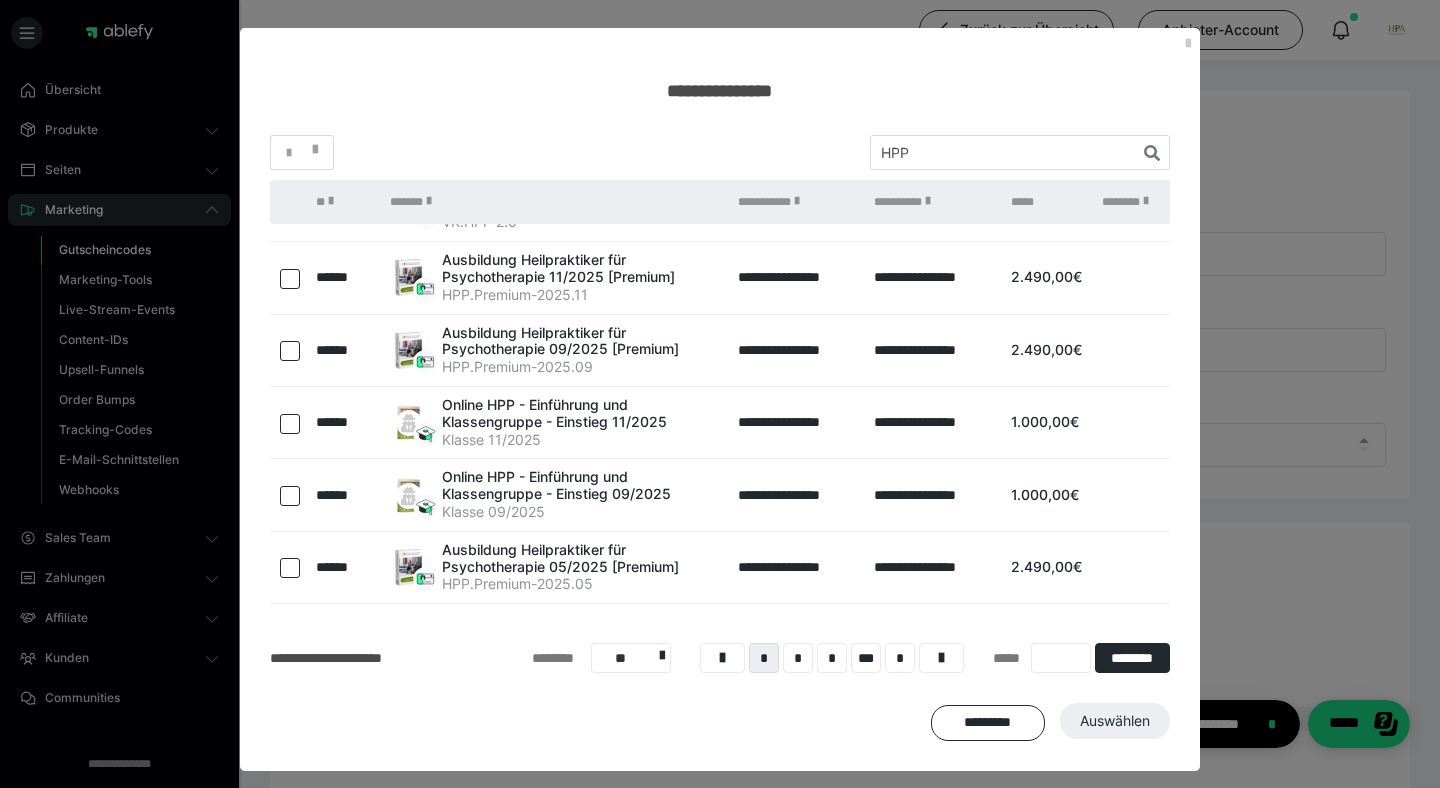 scroll, scrollTop: 303, scrollLeft: 0, axis: vertical 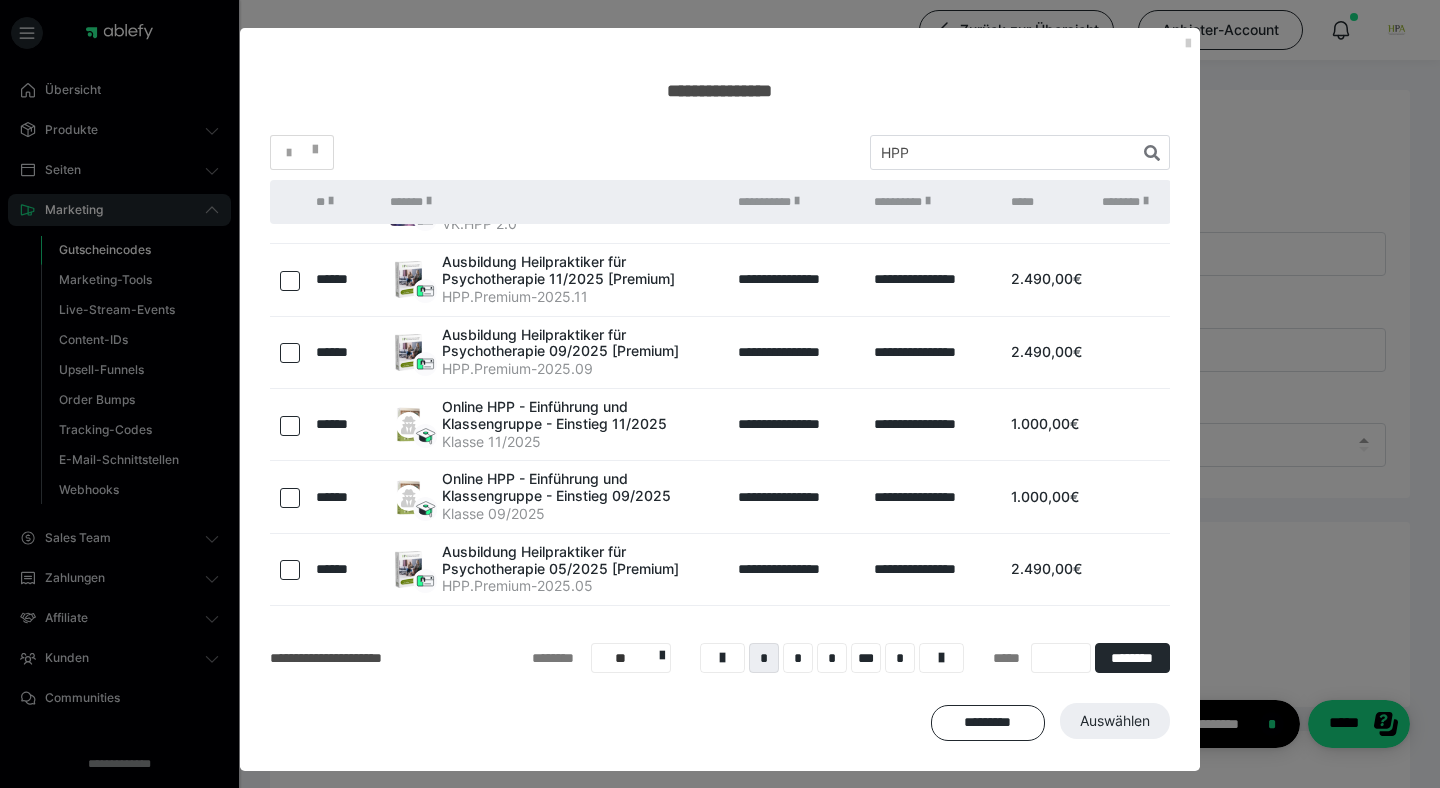 click at bounding box center [290, 353] 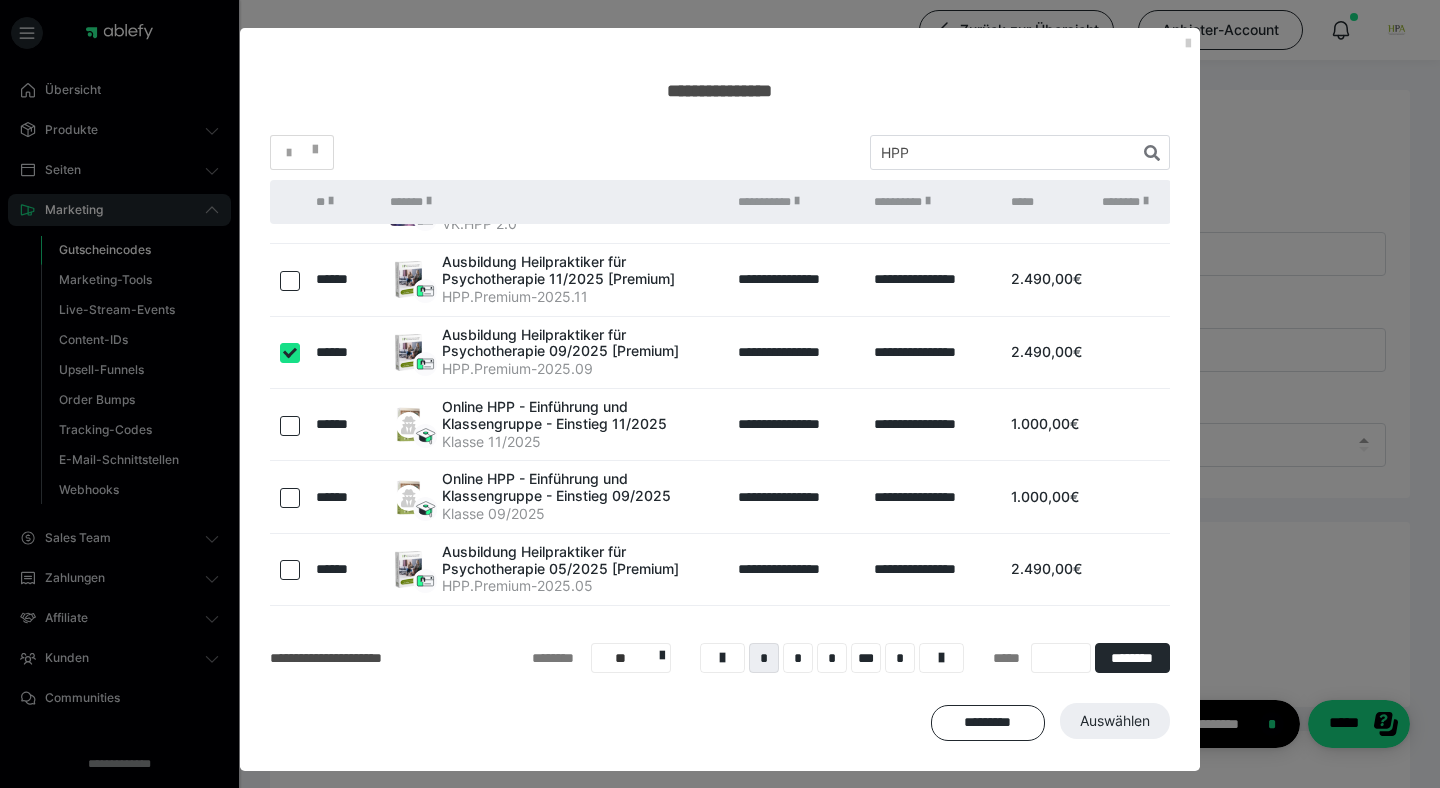 checkbox on "true" 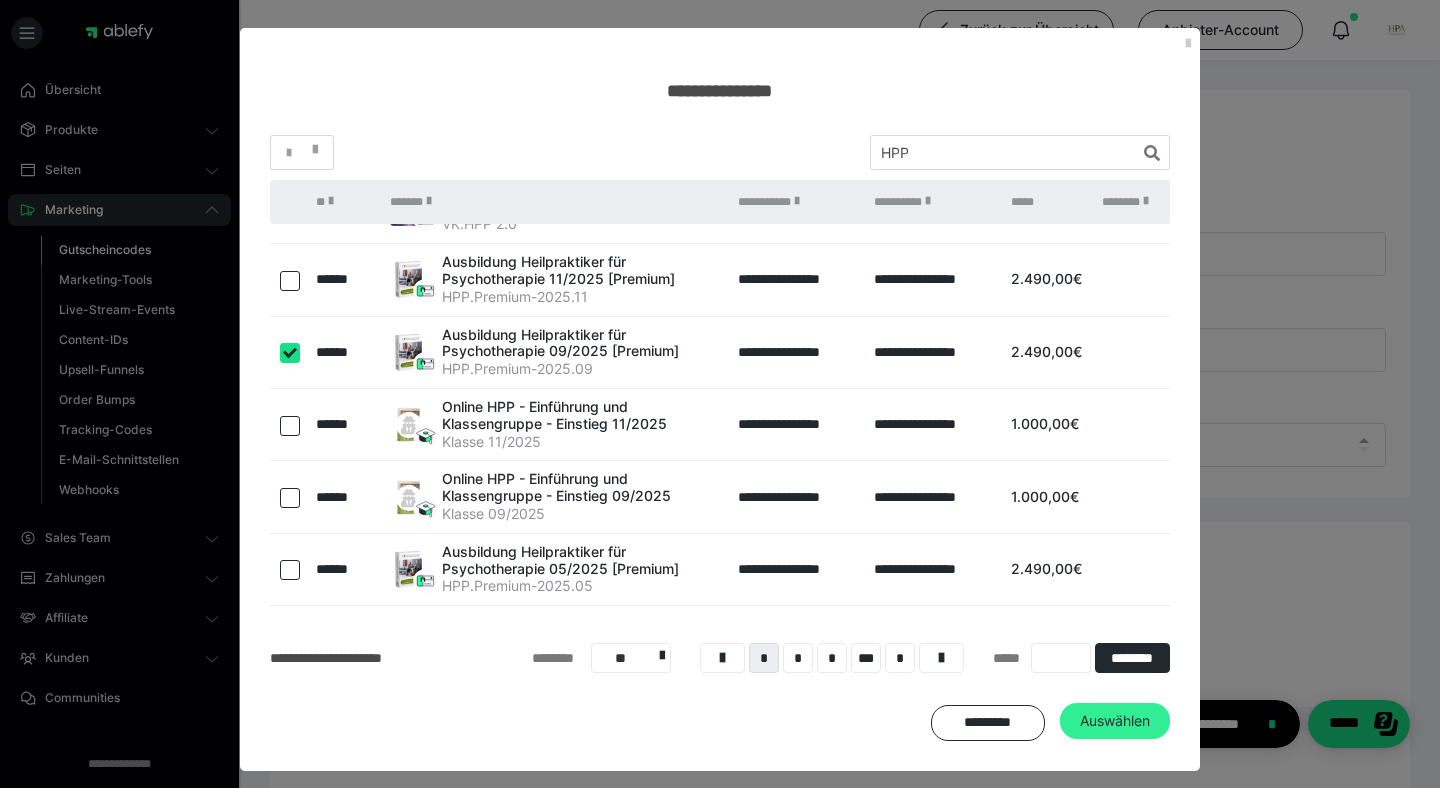 click on "Auswählen" at bounding box center [1115, 721] 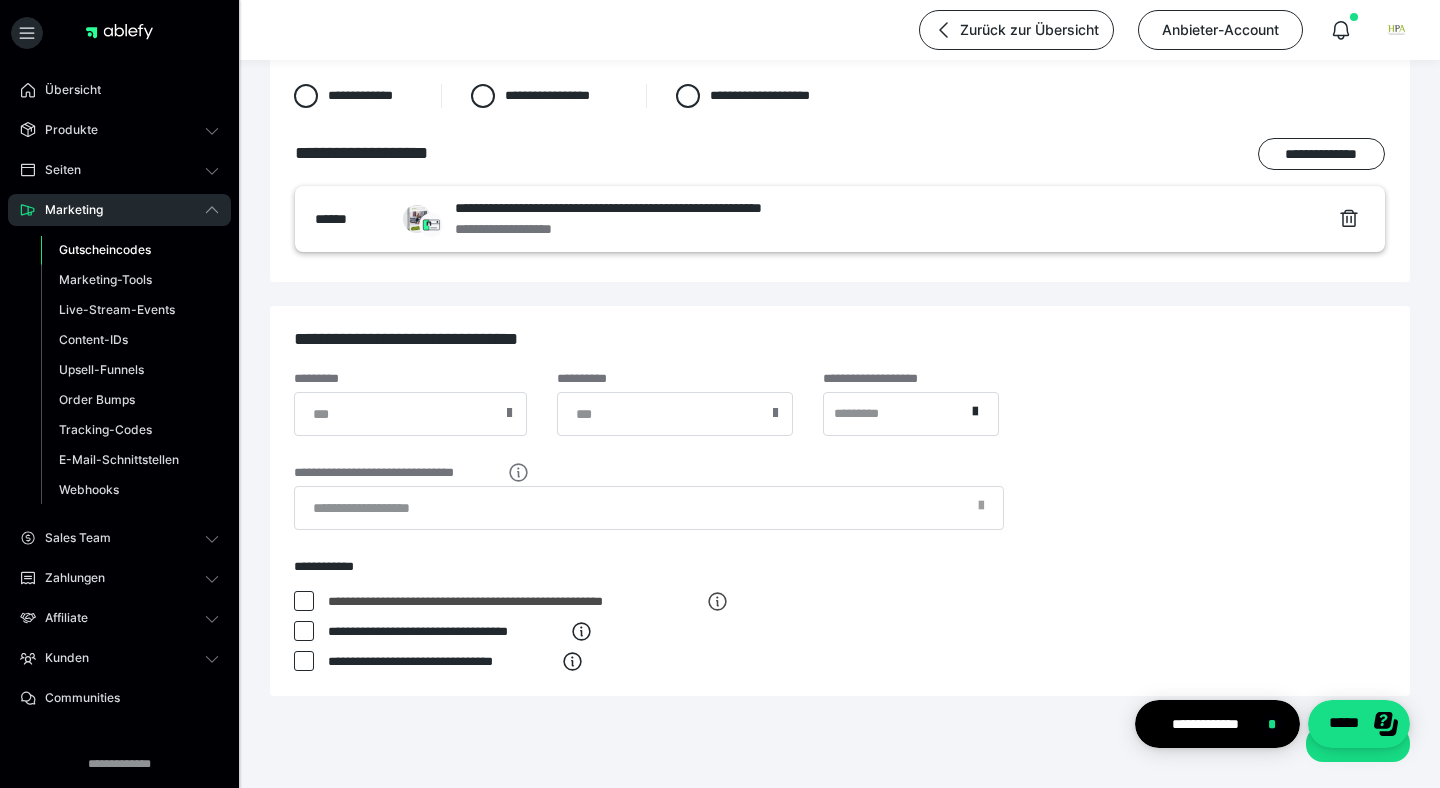 scroll, scrollTop: 577, scrollLeft: 0, axis: vertical 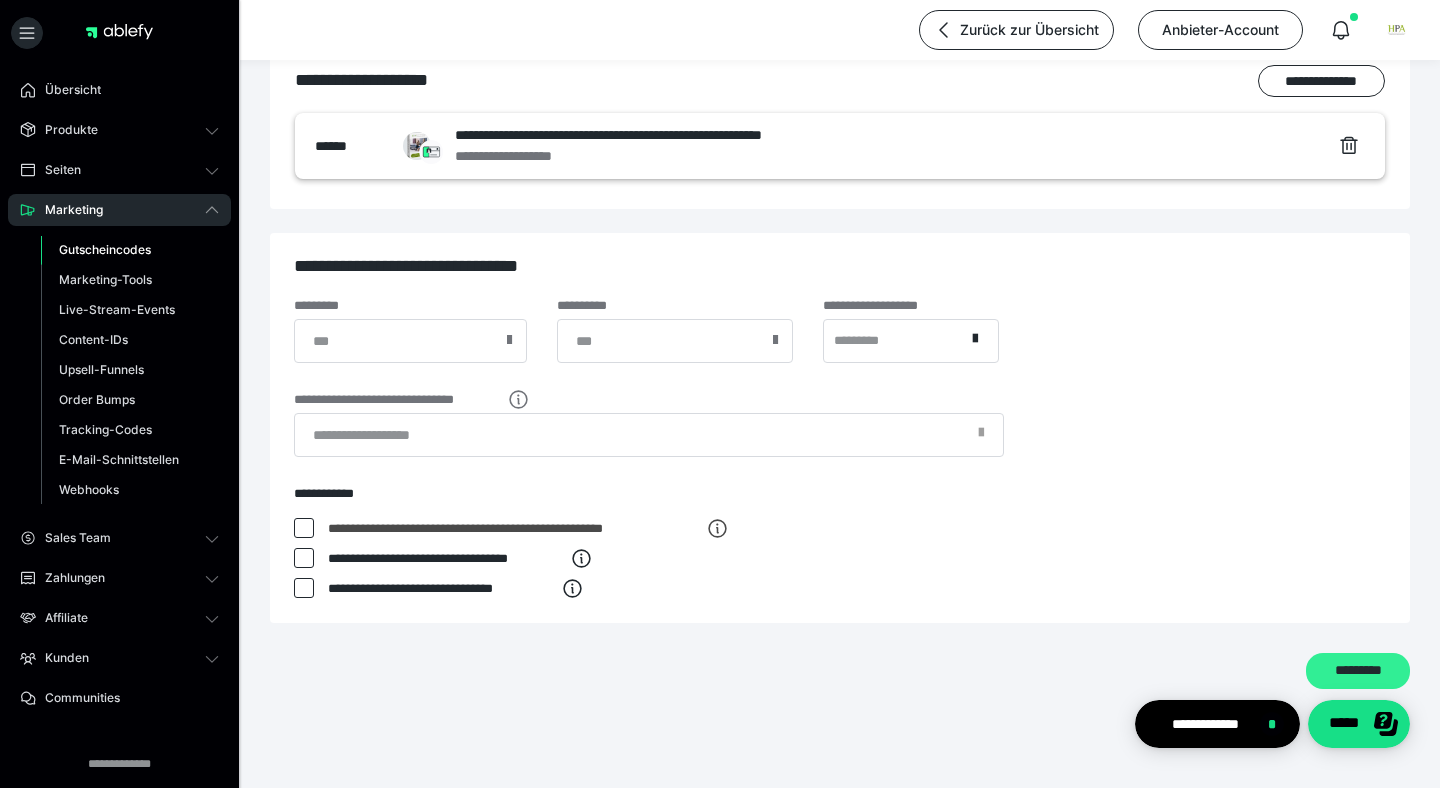 click on "*********" at bounding box center [1358, 671] 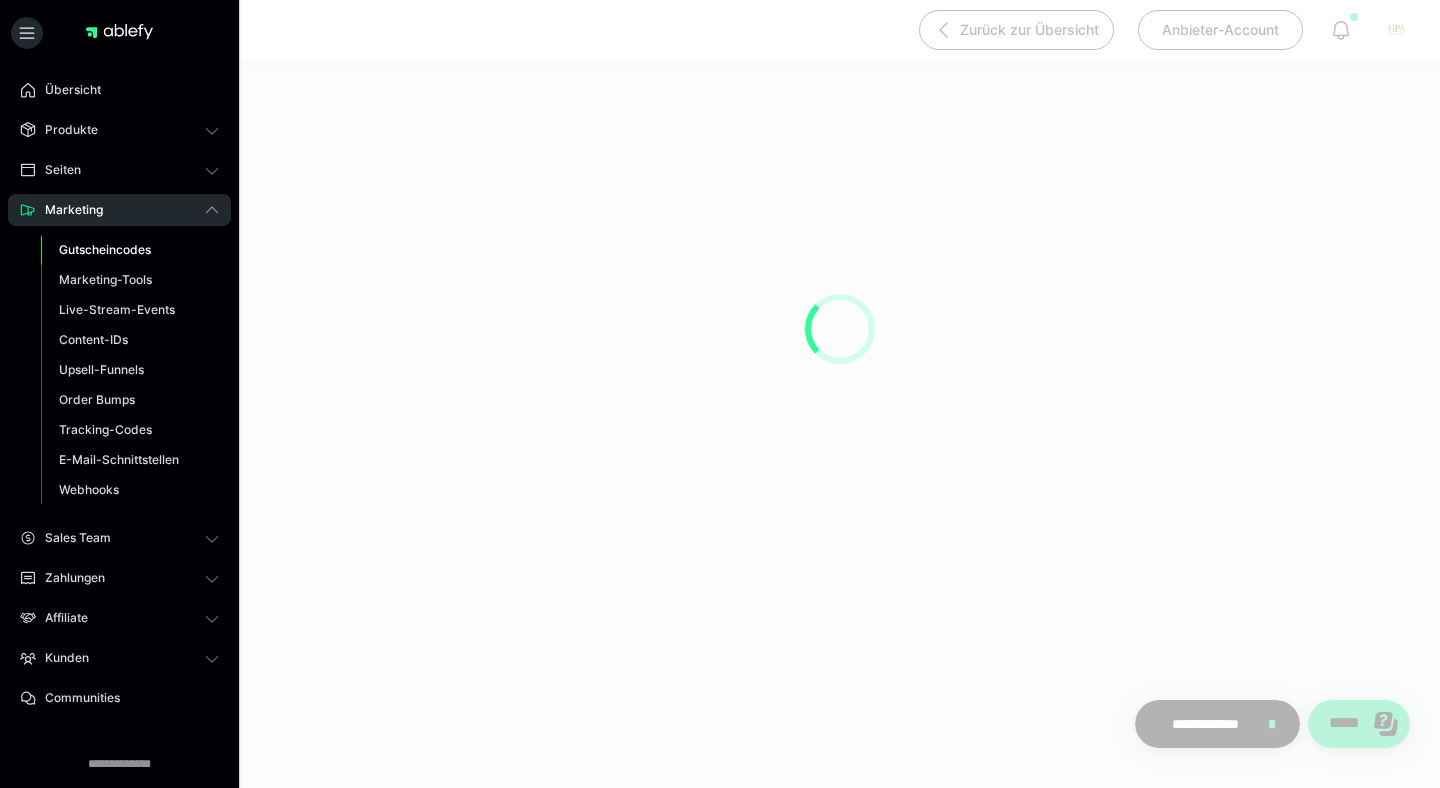 scroll, scrollTop: 0, scrollLeft: 0, axis: both 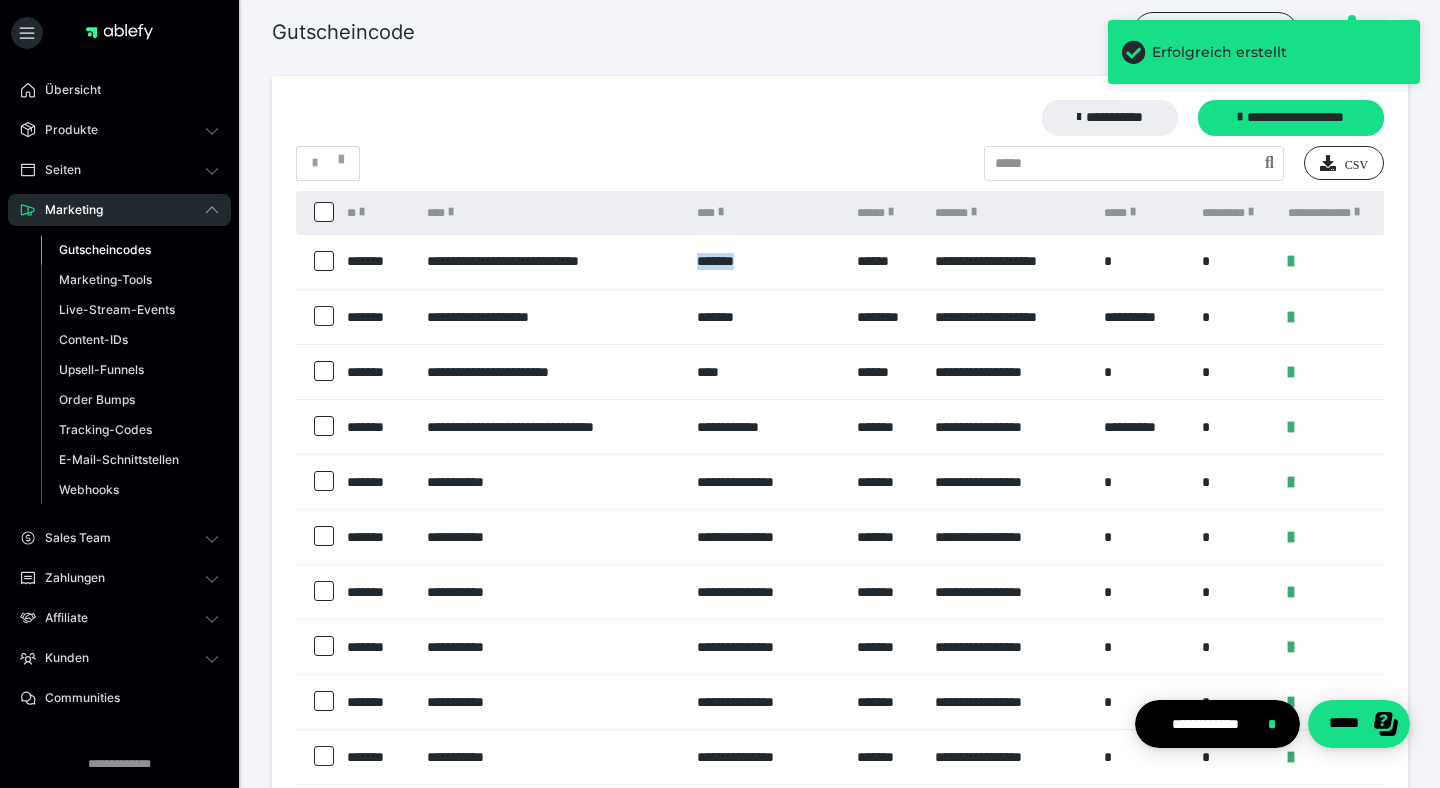 drag, startPoint x: 772, startPoint y: 264, endPoint x: 698, endPoint y: 263, distance: 74.00676 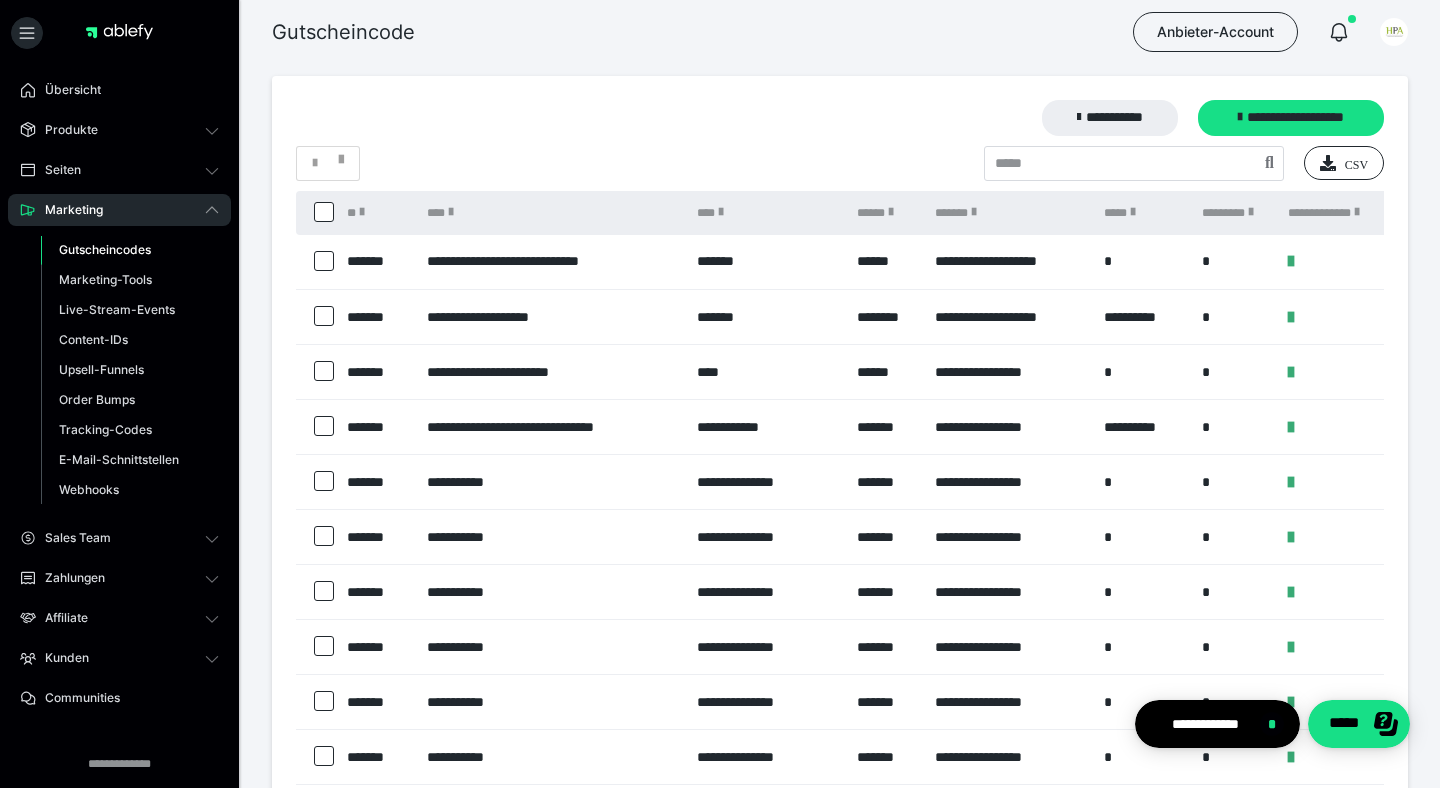 click on "Übersicht Produkte Alle Produkte Produkt-Kategorien Online-Kurs-Themes Mediathek Seiten Shop-Themes Membership-Themes ableSHARE Marketing Gutscheincodes Marketing-Tools Live-Stream-Events Content-IDs Upsell-Funnels Order Bumps Tracking-Codes E-Mail-Schnittstellen Webhooks Sales Team Sales Team Zahlungen Bestellungen Fälligkeiten Transaktionen Rechnungen & Storno-Rechnungen Unzugeordnete Zahlungen ablefy PLUS Teilzahlungen ablefy CONNECT Mahnwesen & Inkasso Affiliate Affiliate-Programme Marktplatz Affiliates Statistiken Landingpages Kunden Kunden Kurs-Zugänge Membership-Zugänge E-Ticket-Bestellungen Awards Lizenzschlüssel Communities Deine App Einstellungen IAP-Produkte Mitteilungen App-Themes Analysen Analysen Analysen 3.0 Checkout-Tools Bezahlseiten-Templates Zahlungspläne Zusatzkosten Widerrufskonditionen Zusatzfelder Zusatzfeld-Antworten Steuersätze Auszahlungen Neue Auszahlung Berichte Logs Einstellungen" at bounding box center (119, 574) 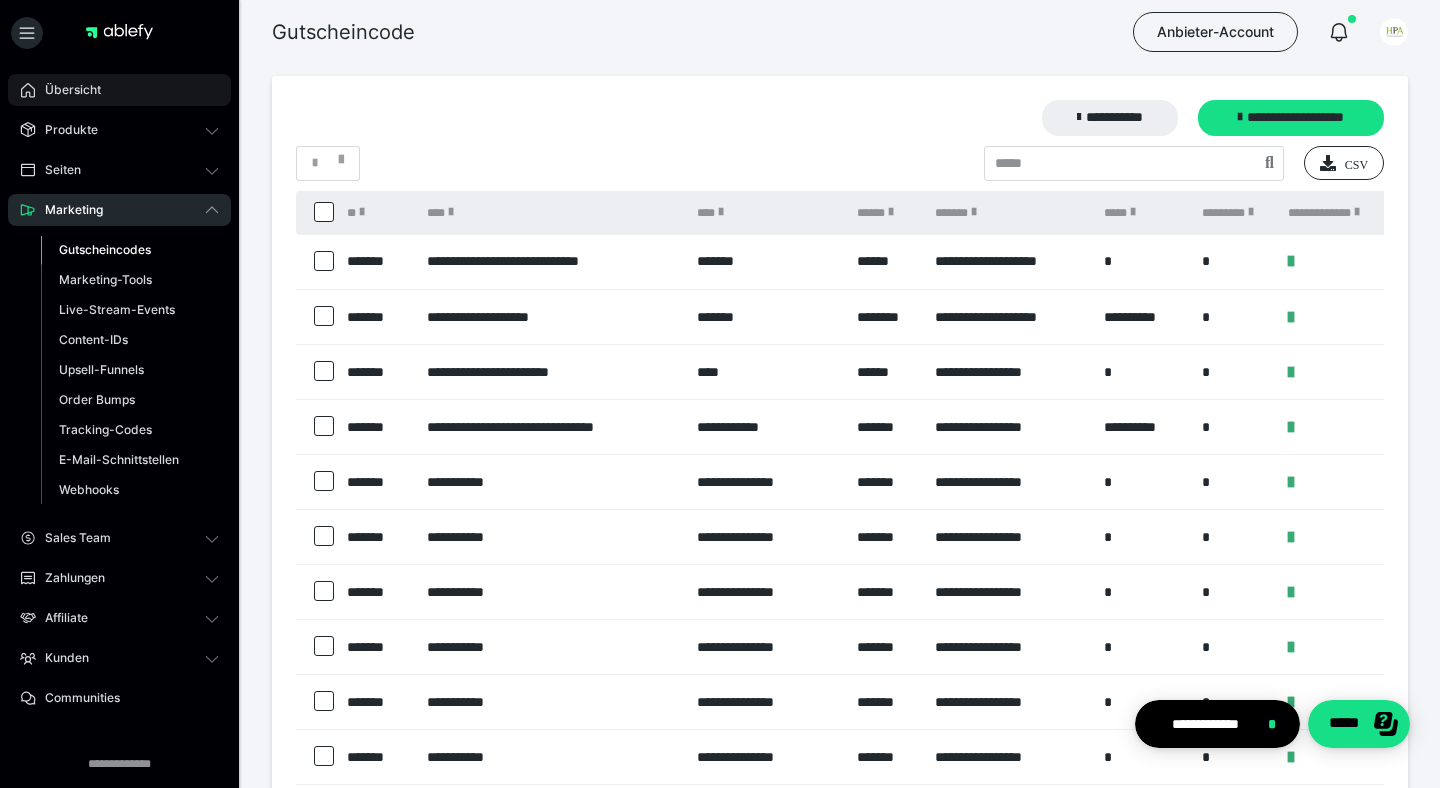 click on "Übersicht" at bounding box center [119, 90] 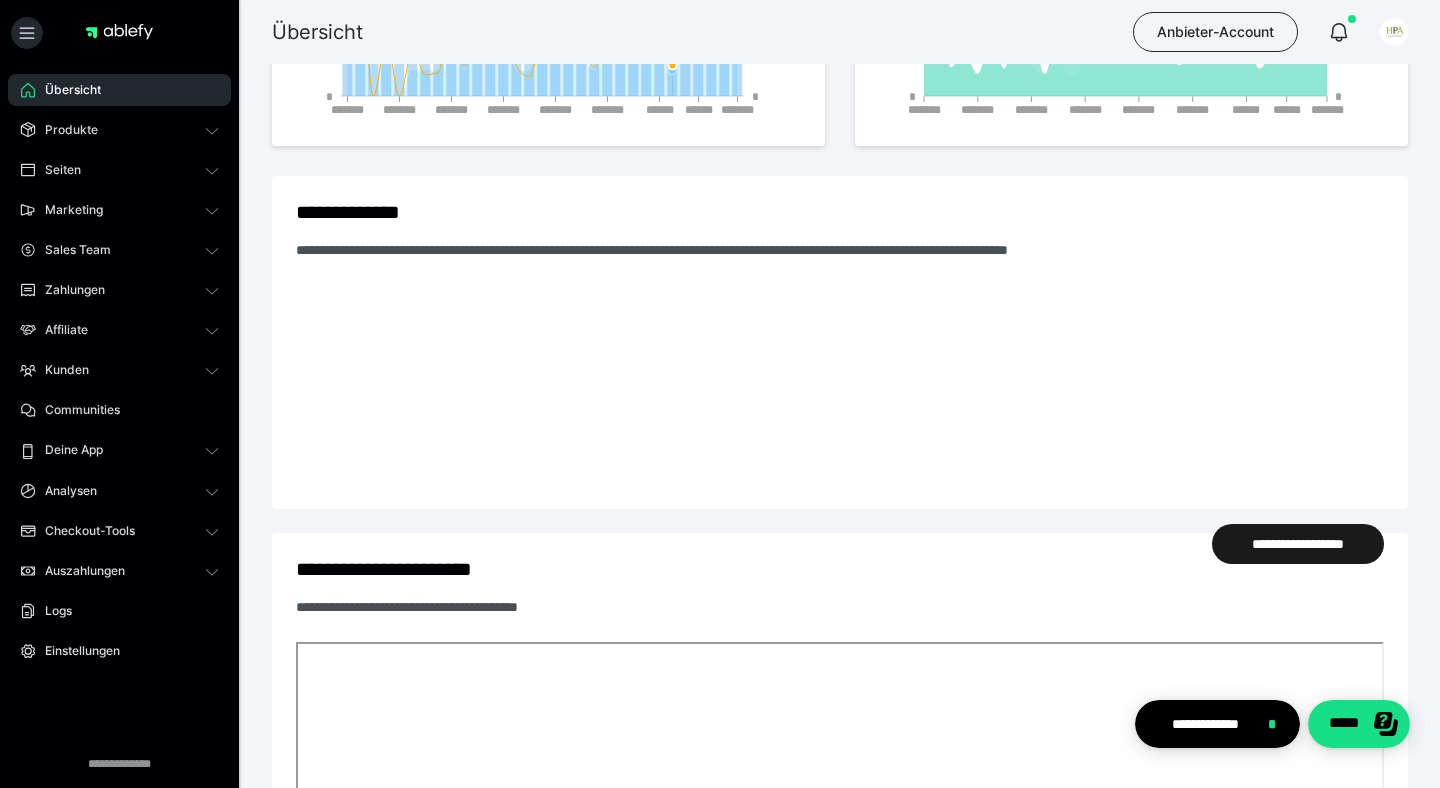 scroll, scrollTop: 341, scrollLeft: 0, axis: vertical 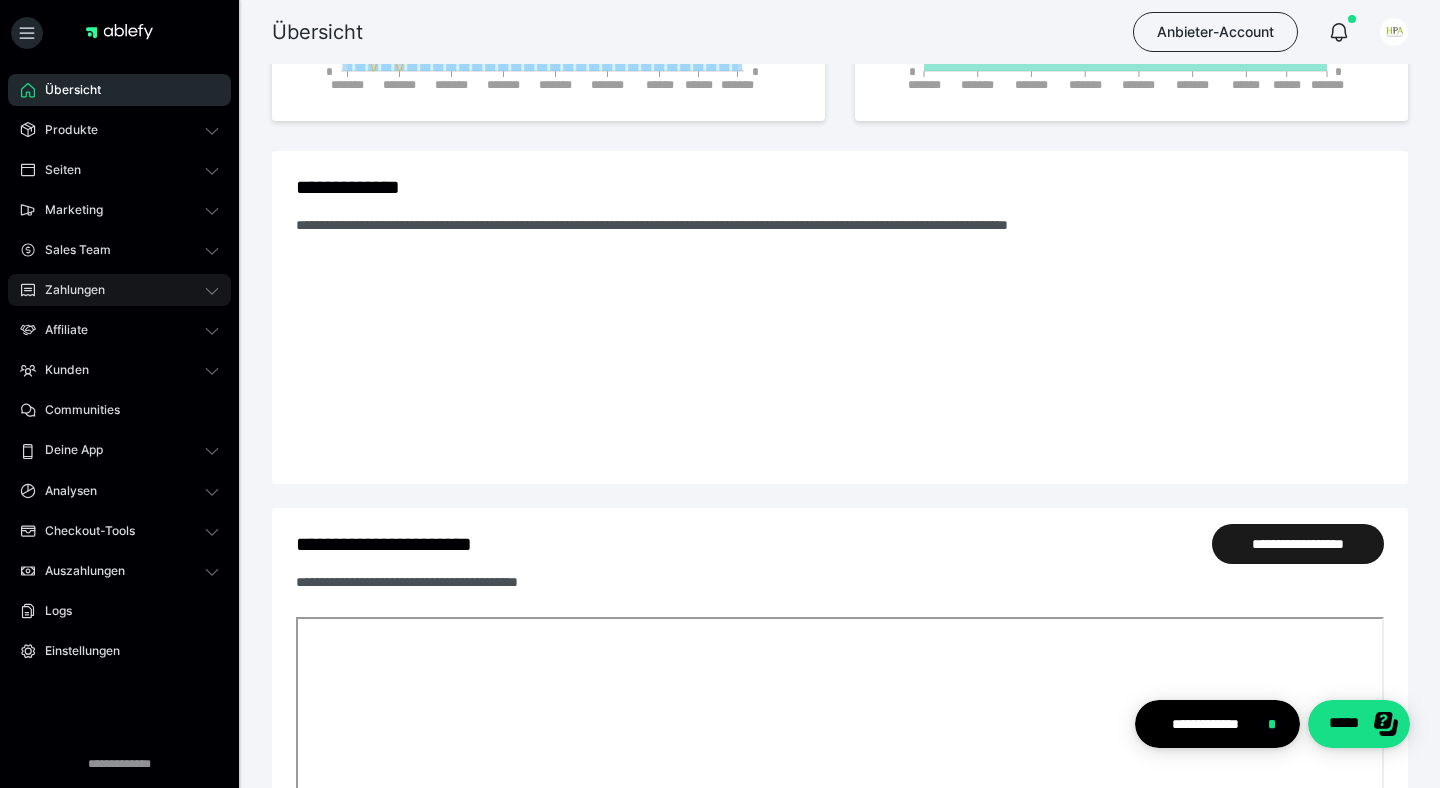 click on "Zahlungen" at bounding box center [119, 290] 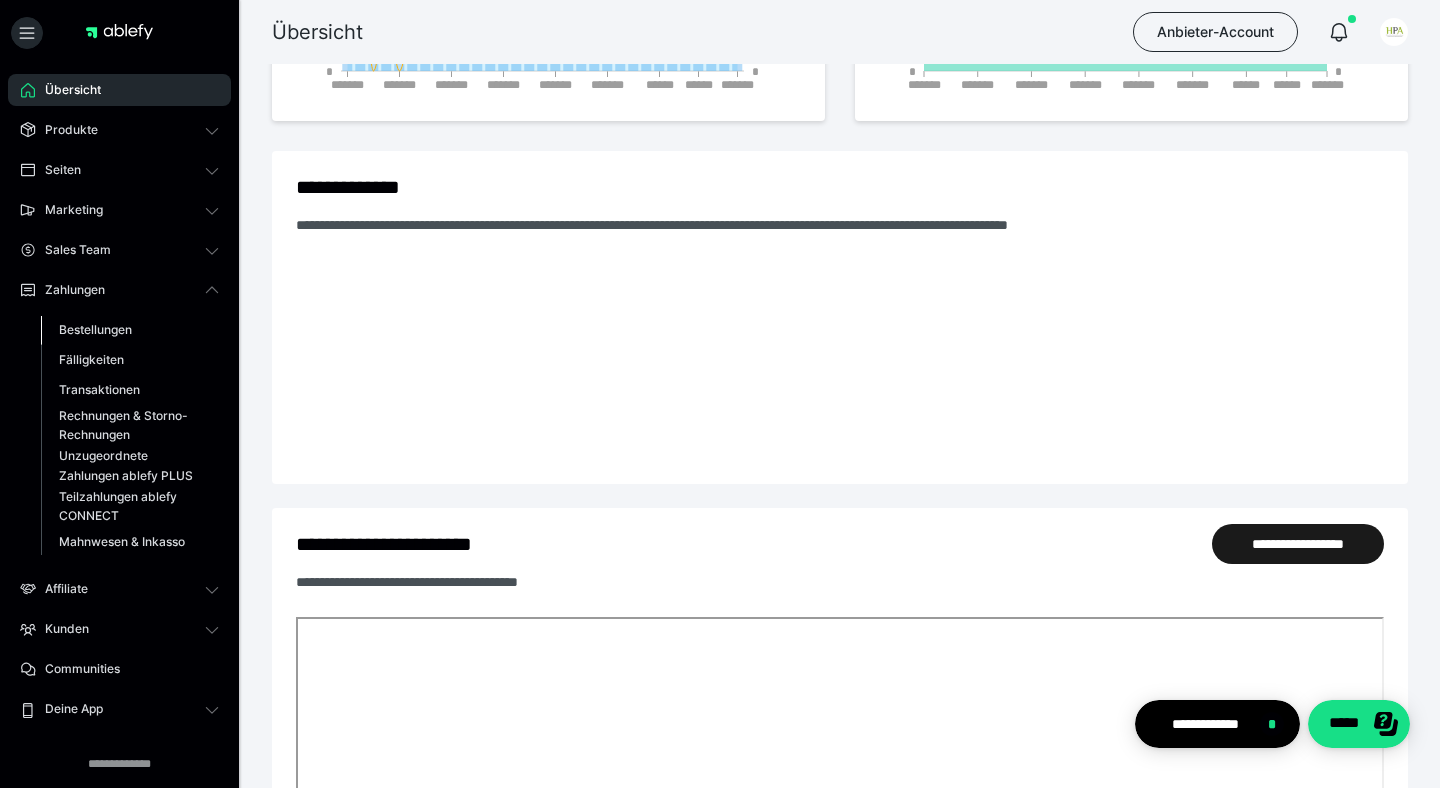click on "Bestellungen" at bounding box center (130, 330) 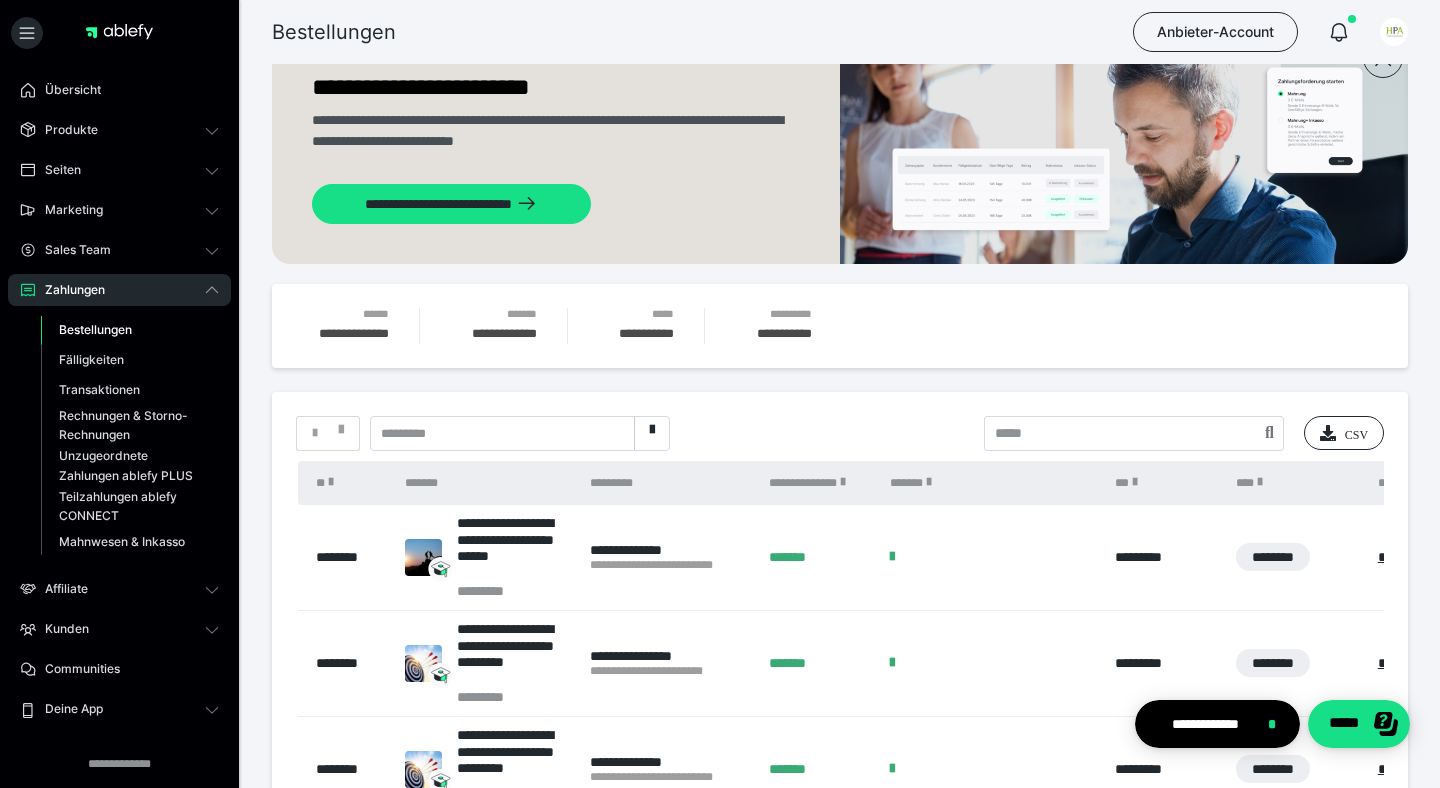 scroll, scrollTop: 83, scrollLeft: 0, axis: vertical 